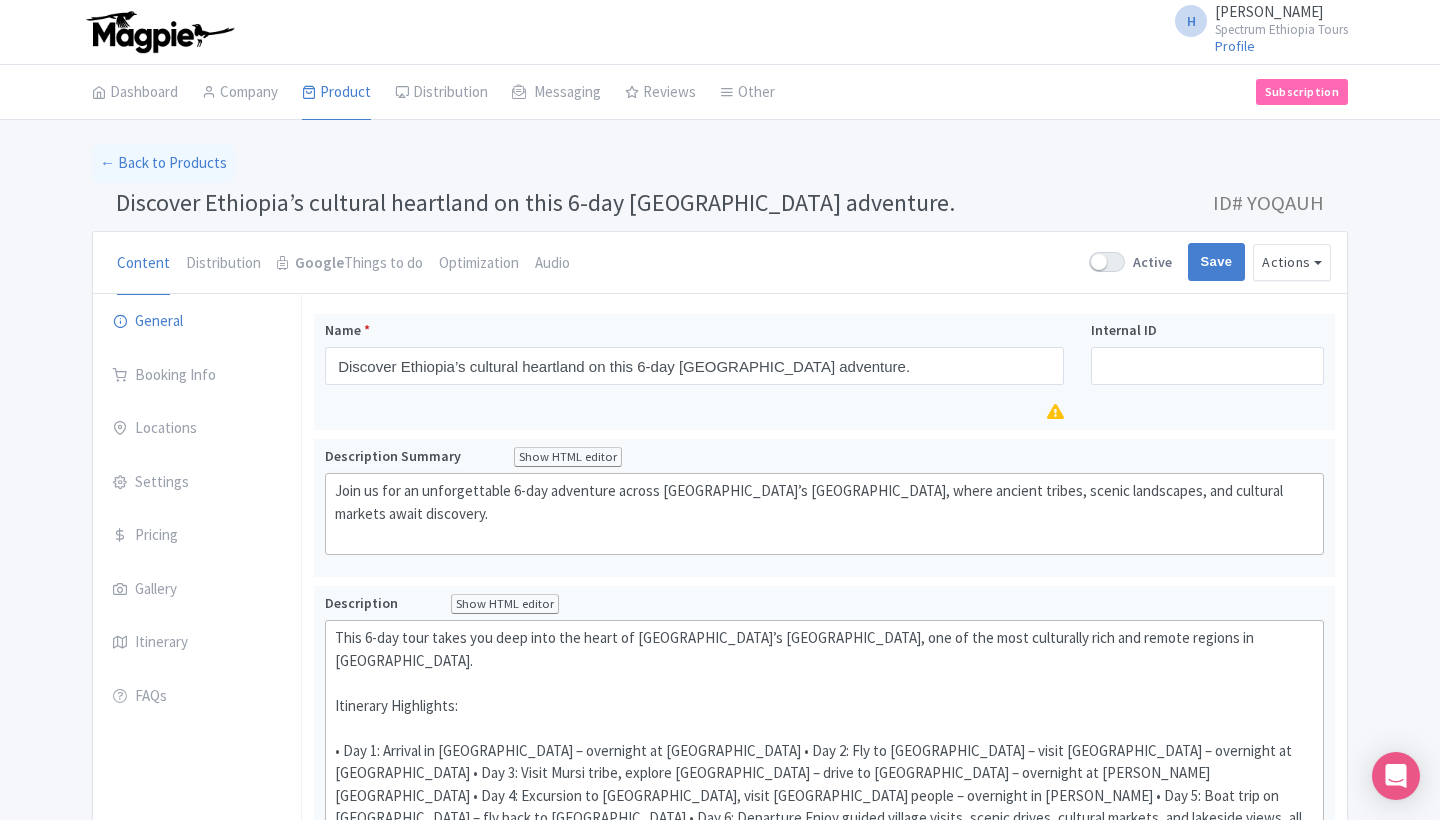 scroll, scrollTop: 0, scrollLeft: 0, axis: both 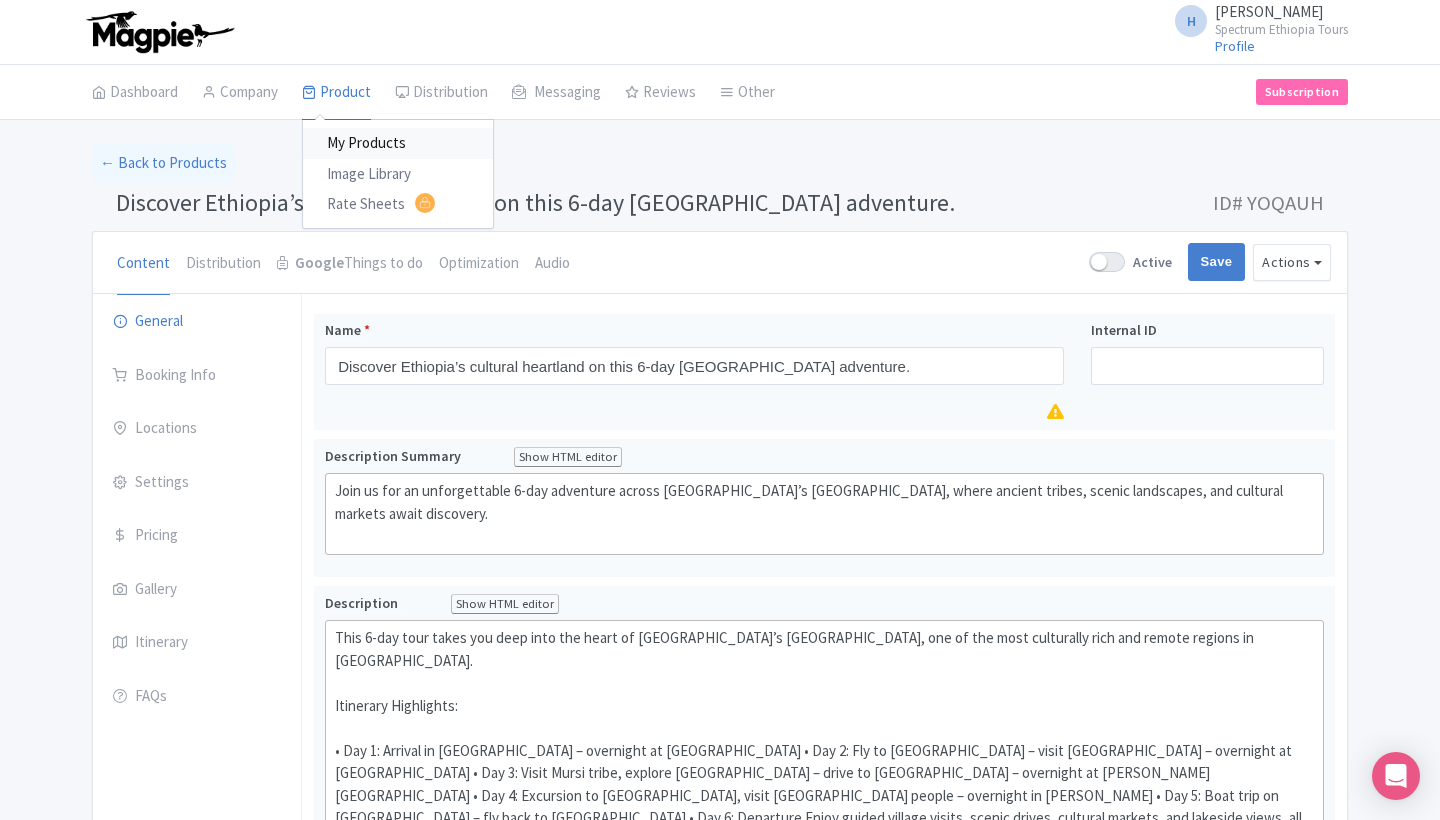 click on "My Products" at bounding box center (398, 143) 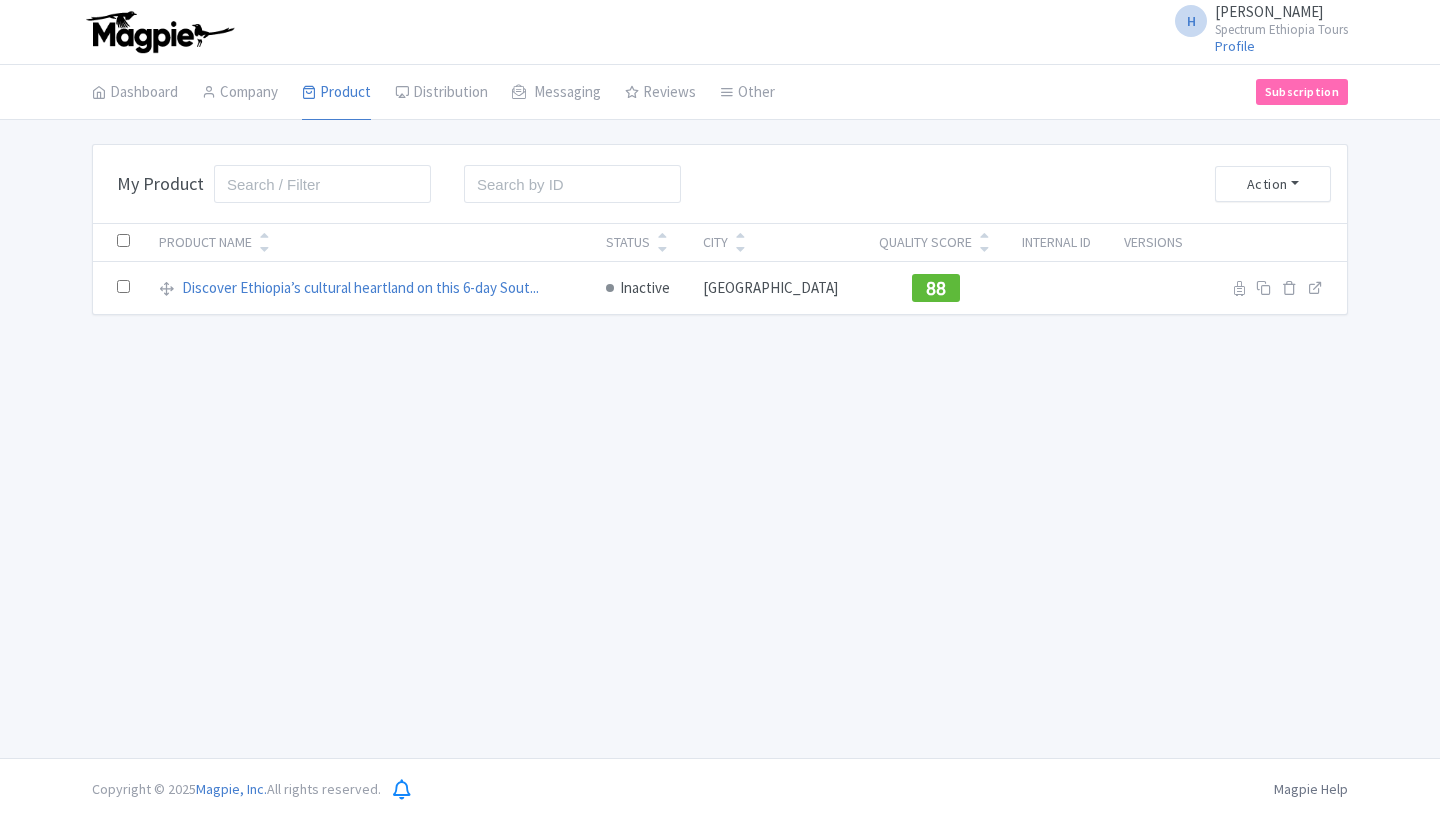 scroll, scrollTop: 0, scrollLeft: 0, axis: both 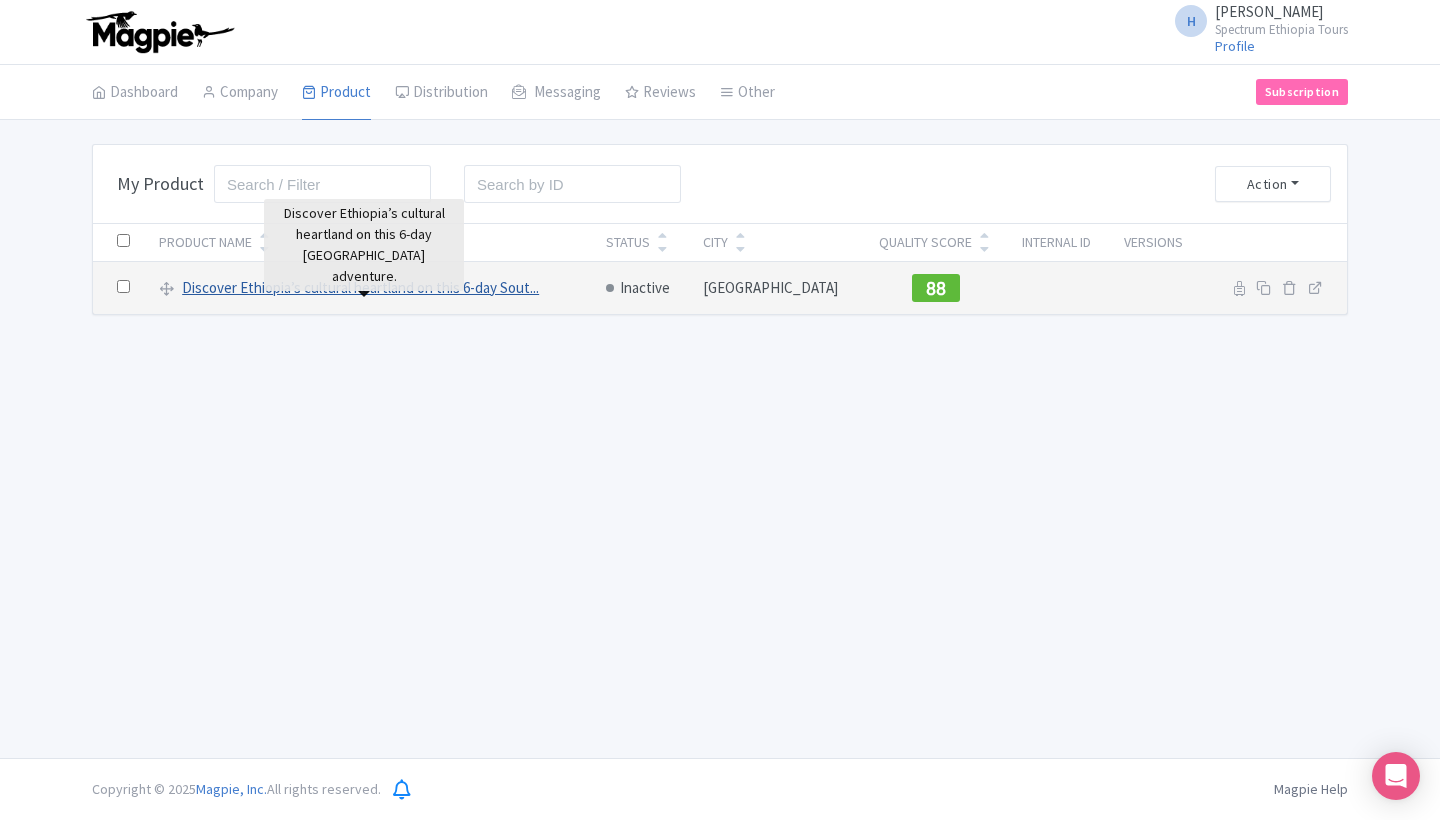 click on "Discover Ethiopia’s cultural heartland on this 6-day Sout..." at bounding box center [360, 288] 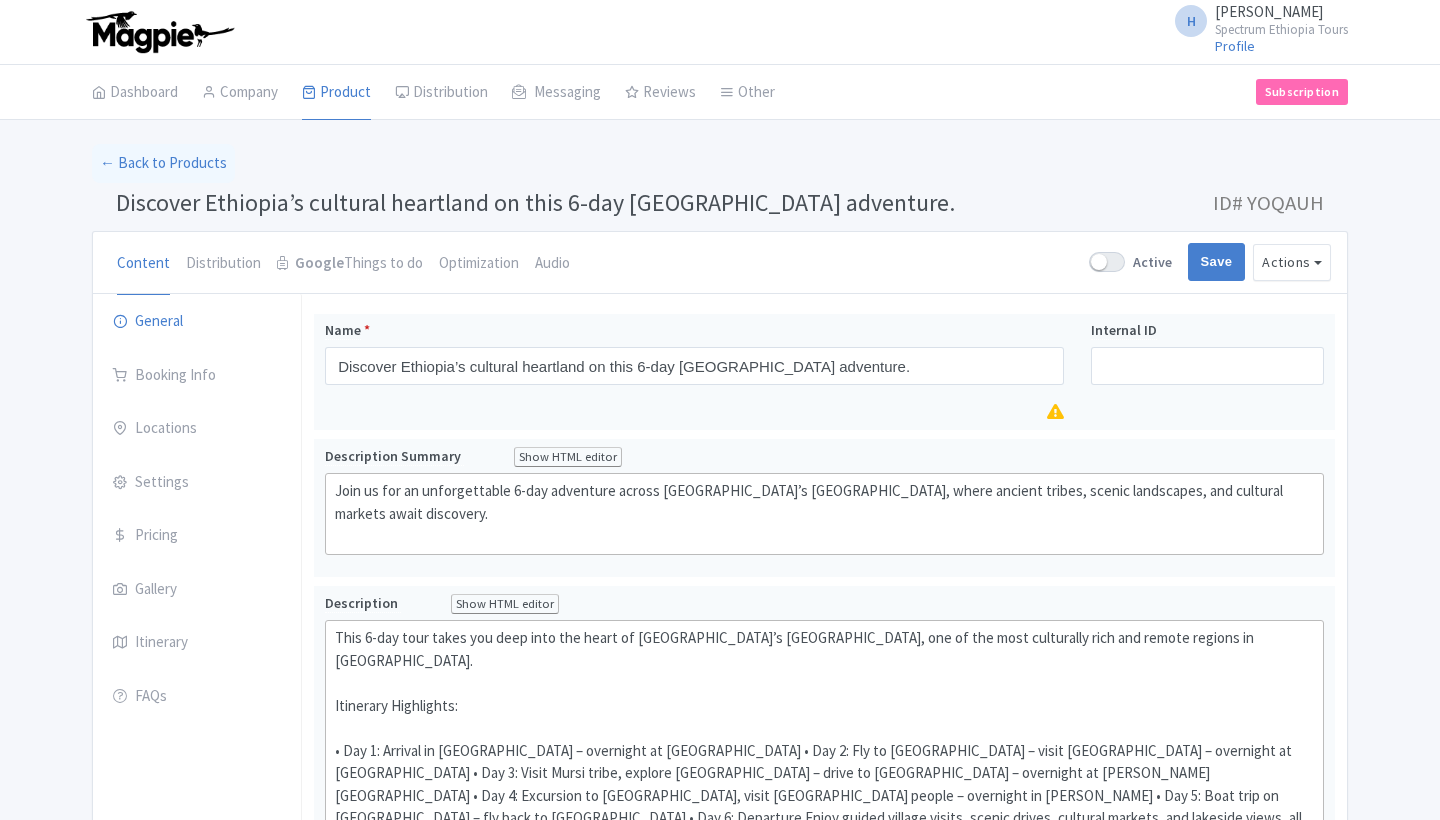 scroll, scrollTop: 0, scrollLeft: 0, axis: both 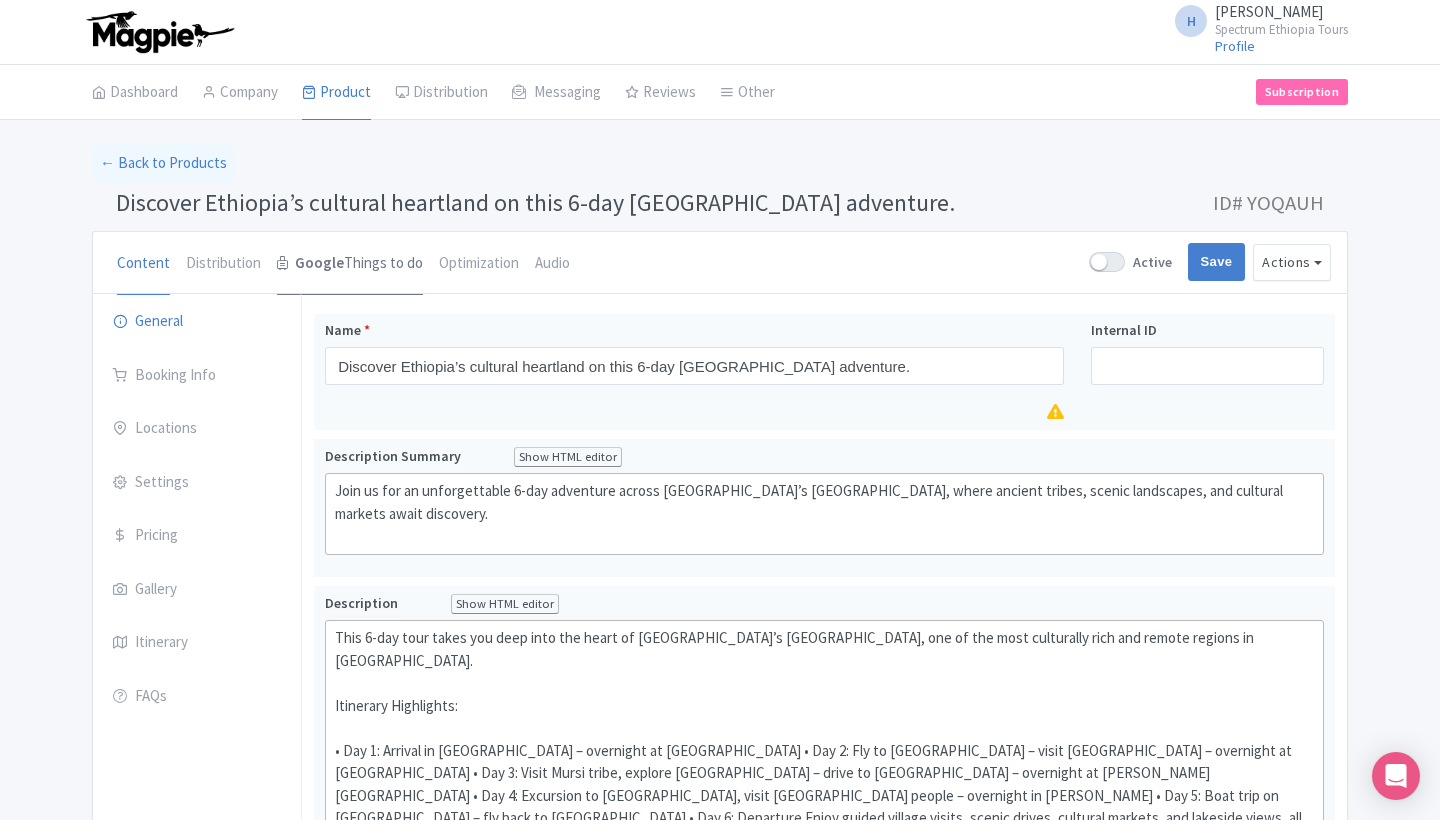 click on "Google  Things to do" at bounding box center [350, 264] 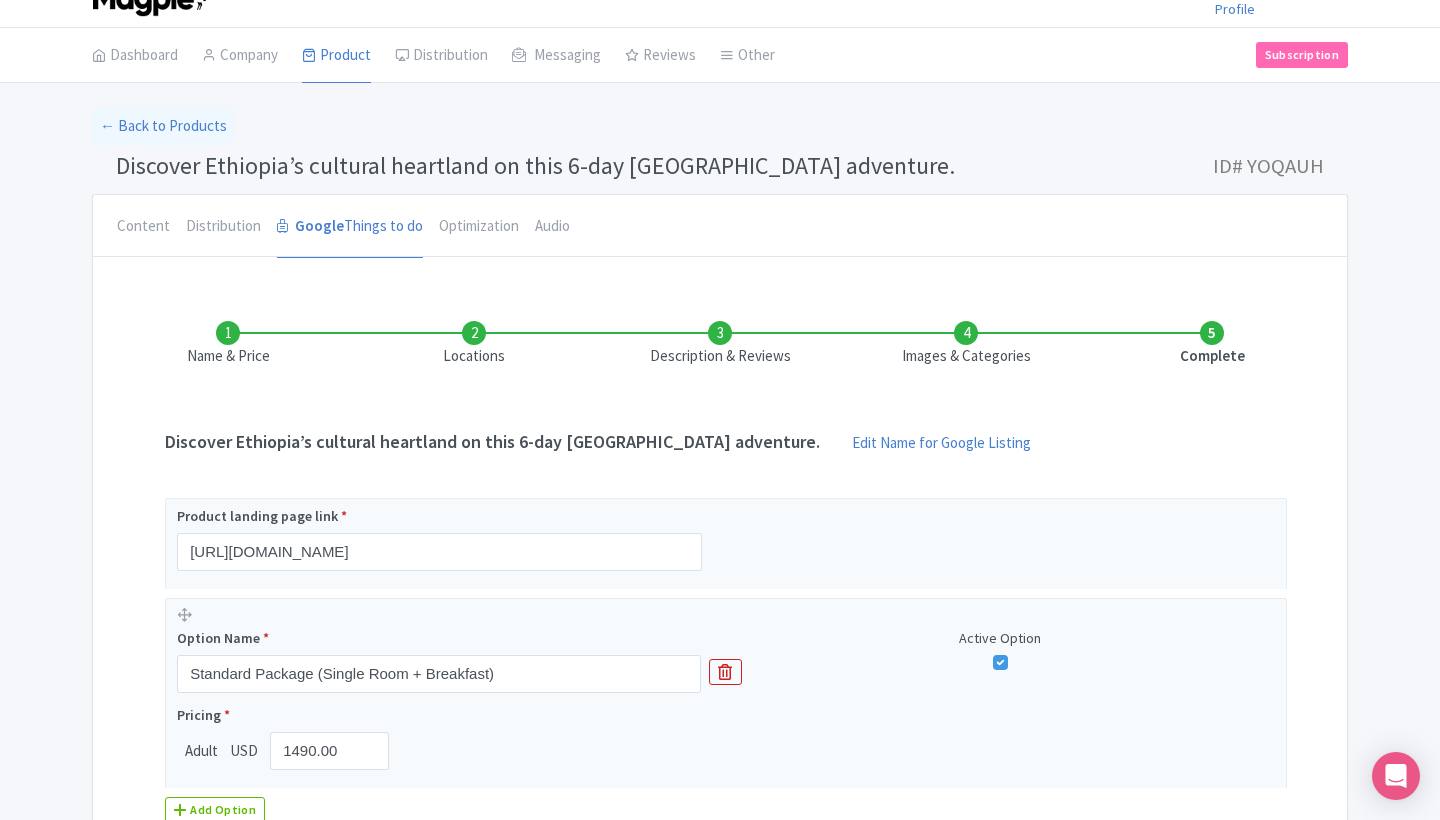 scroll, scrollTop: 34, scrollLeft: 0, axis: vertical 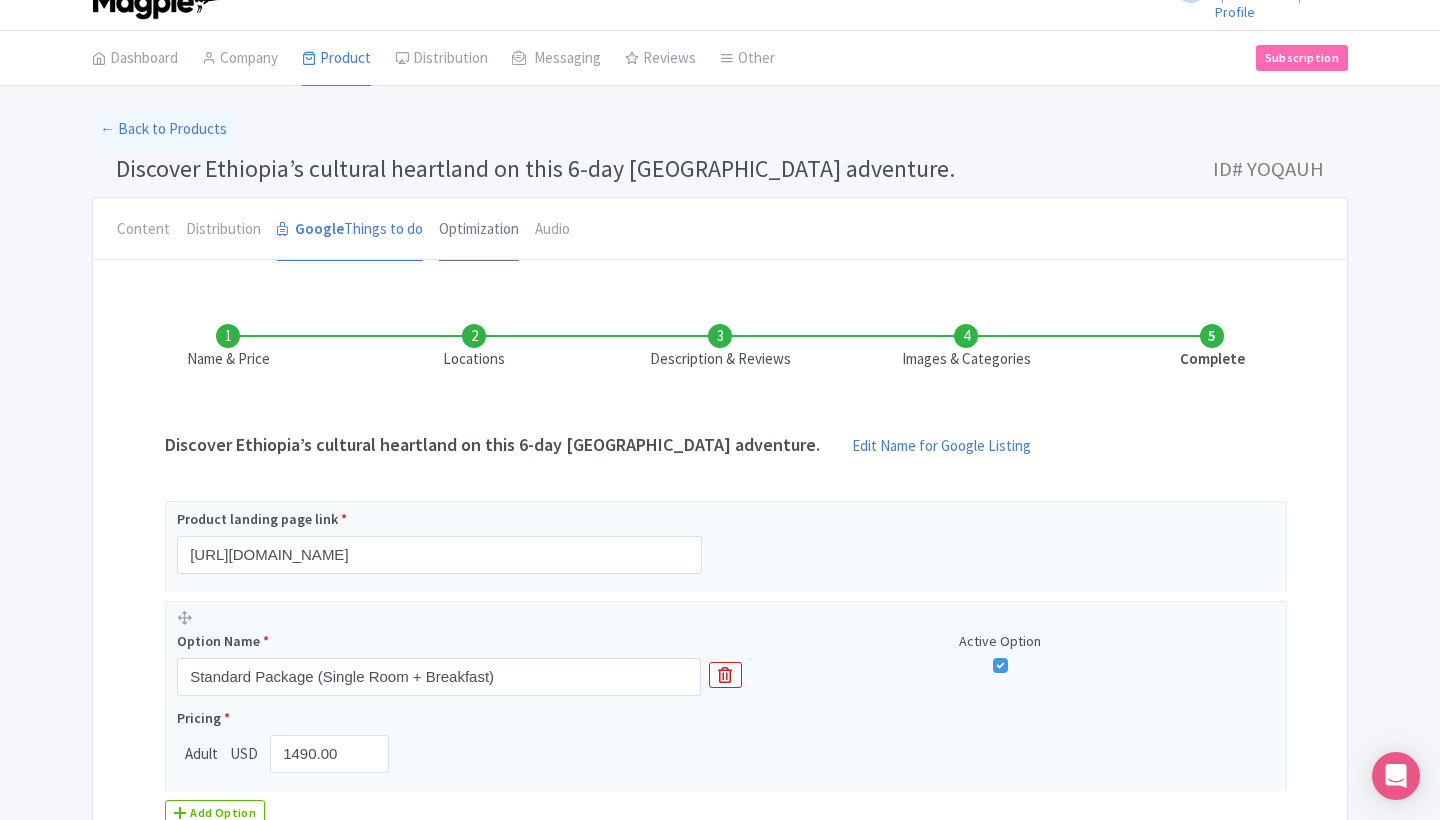 click on "Optimization" at bounding box center [479, 230] 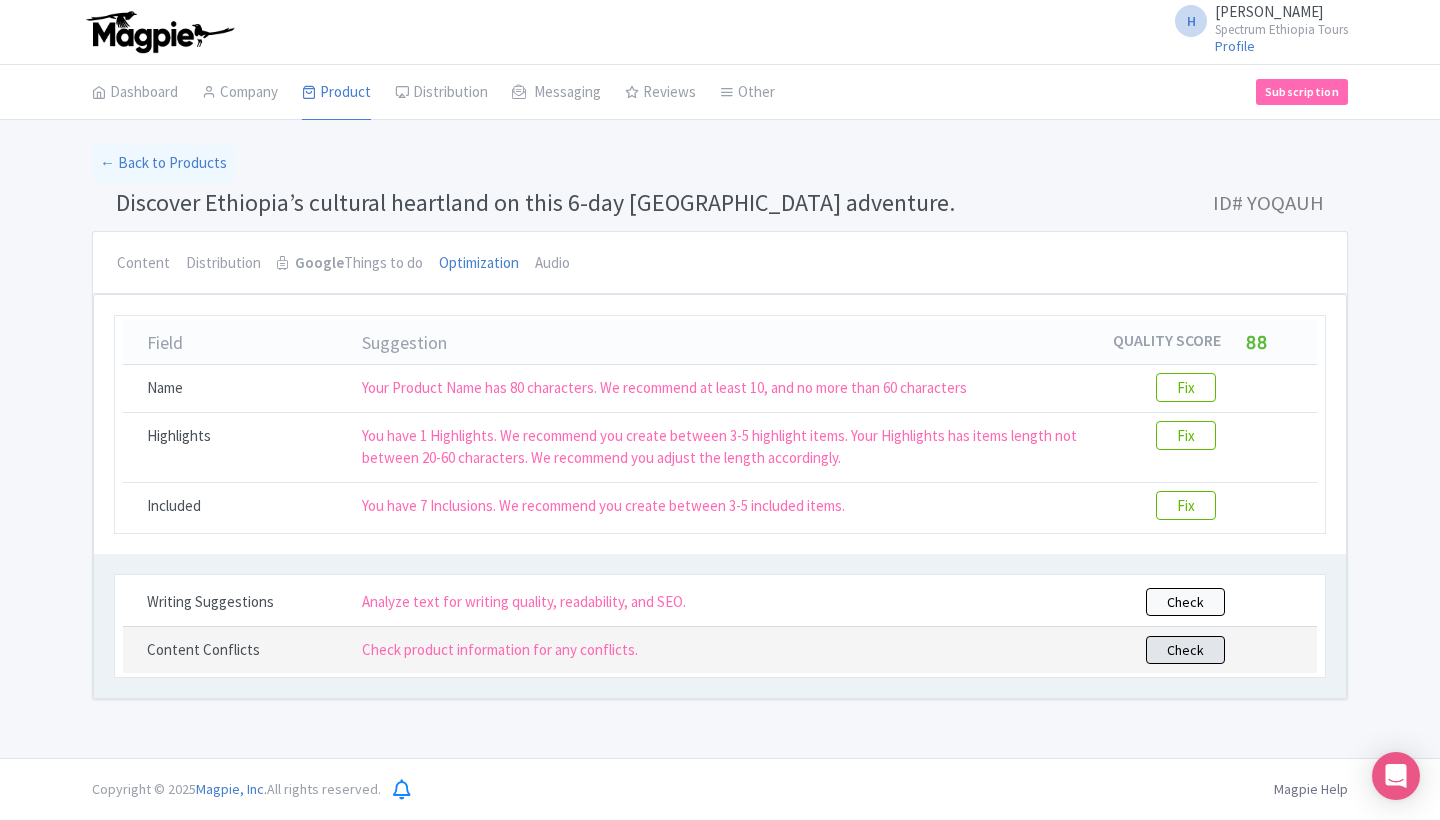 click on "Check" at bounding box center (1185, 650) 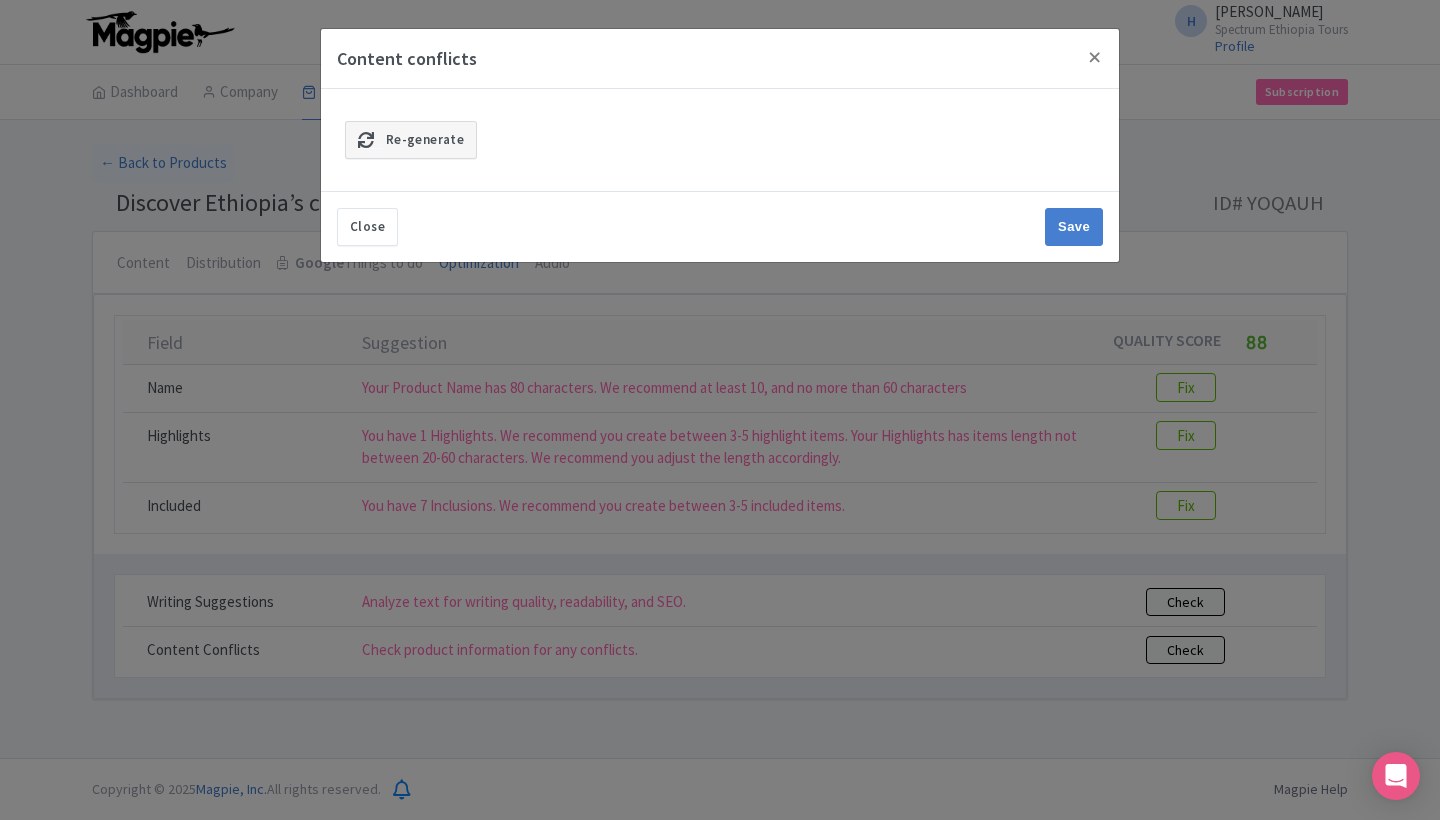 click on "Re-generate" at bounding box center (411, 140) 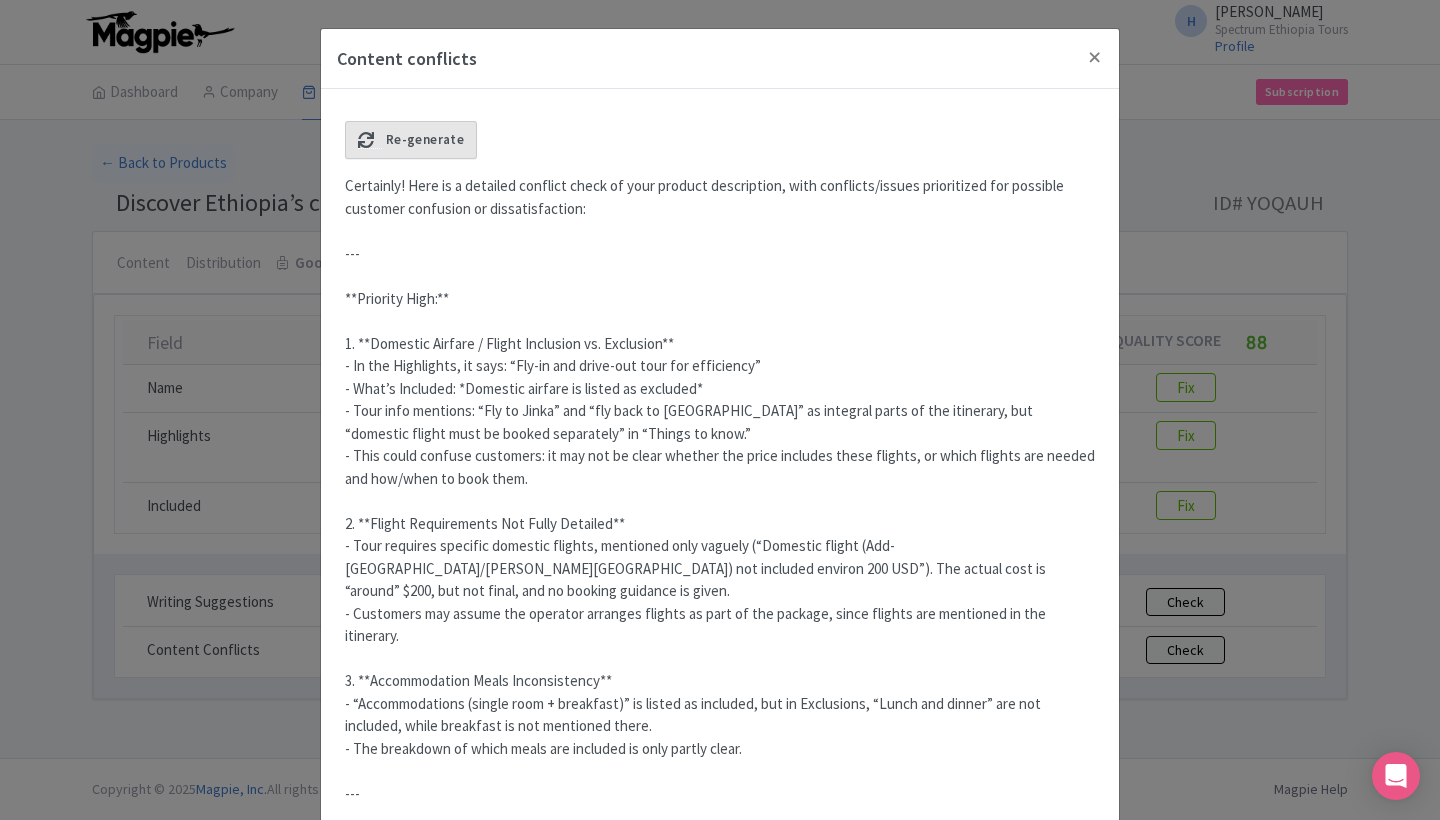 scroll, scrollTop: 0, scrollLeft: 0, axis: both 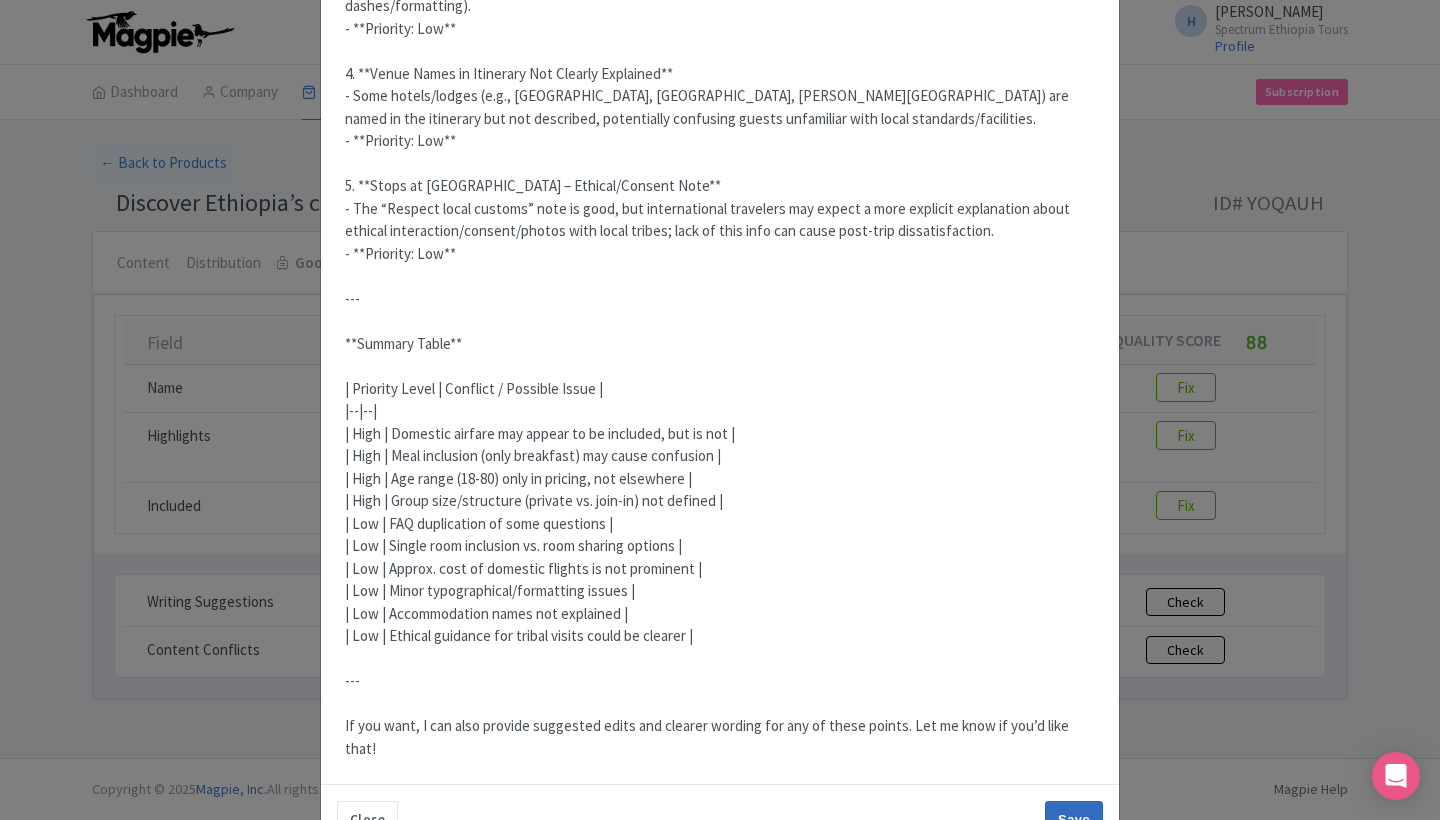 click on "Save" at bounding box center [1074, 820] 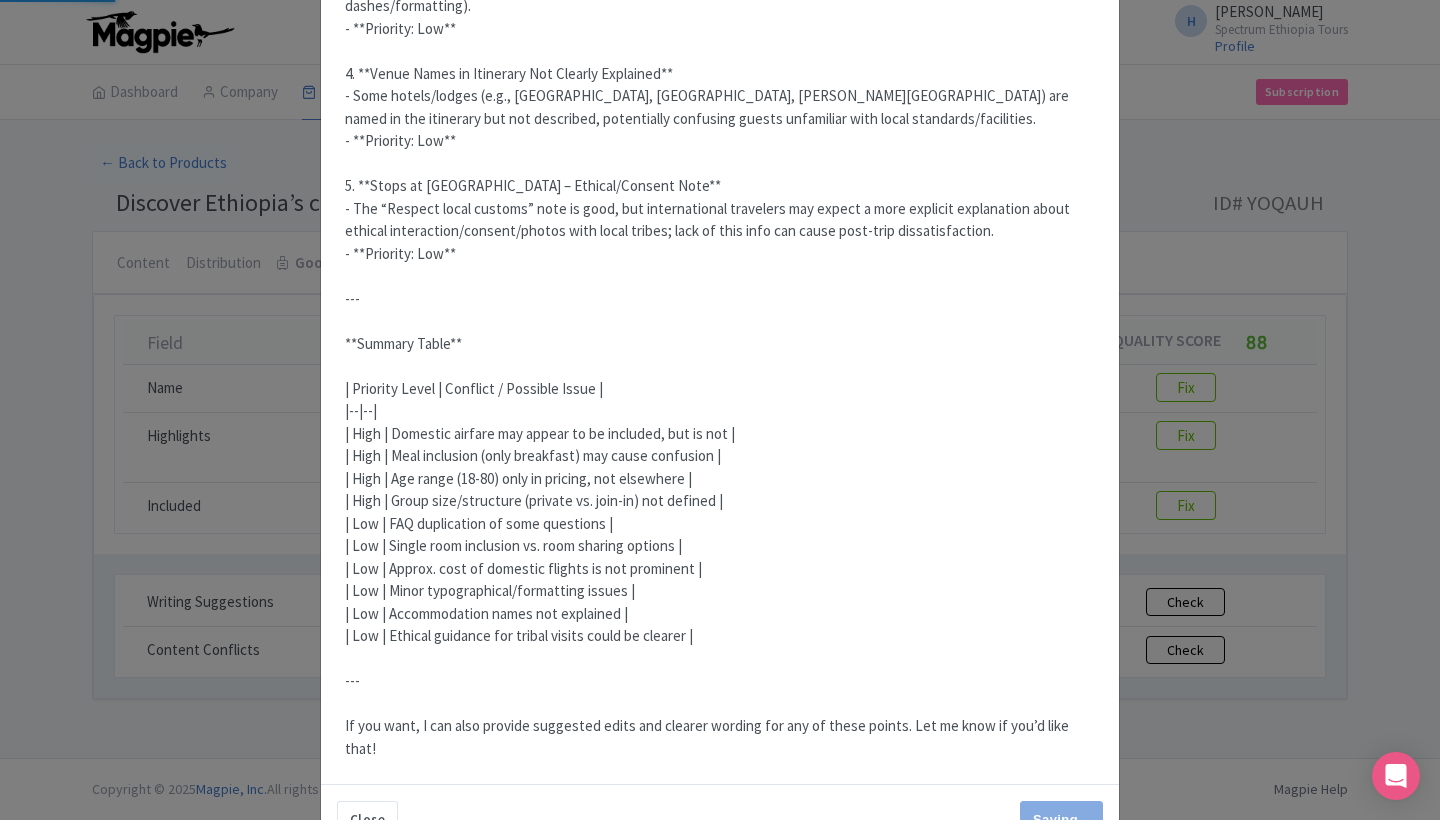 type on "Save" 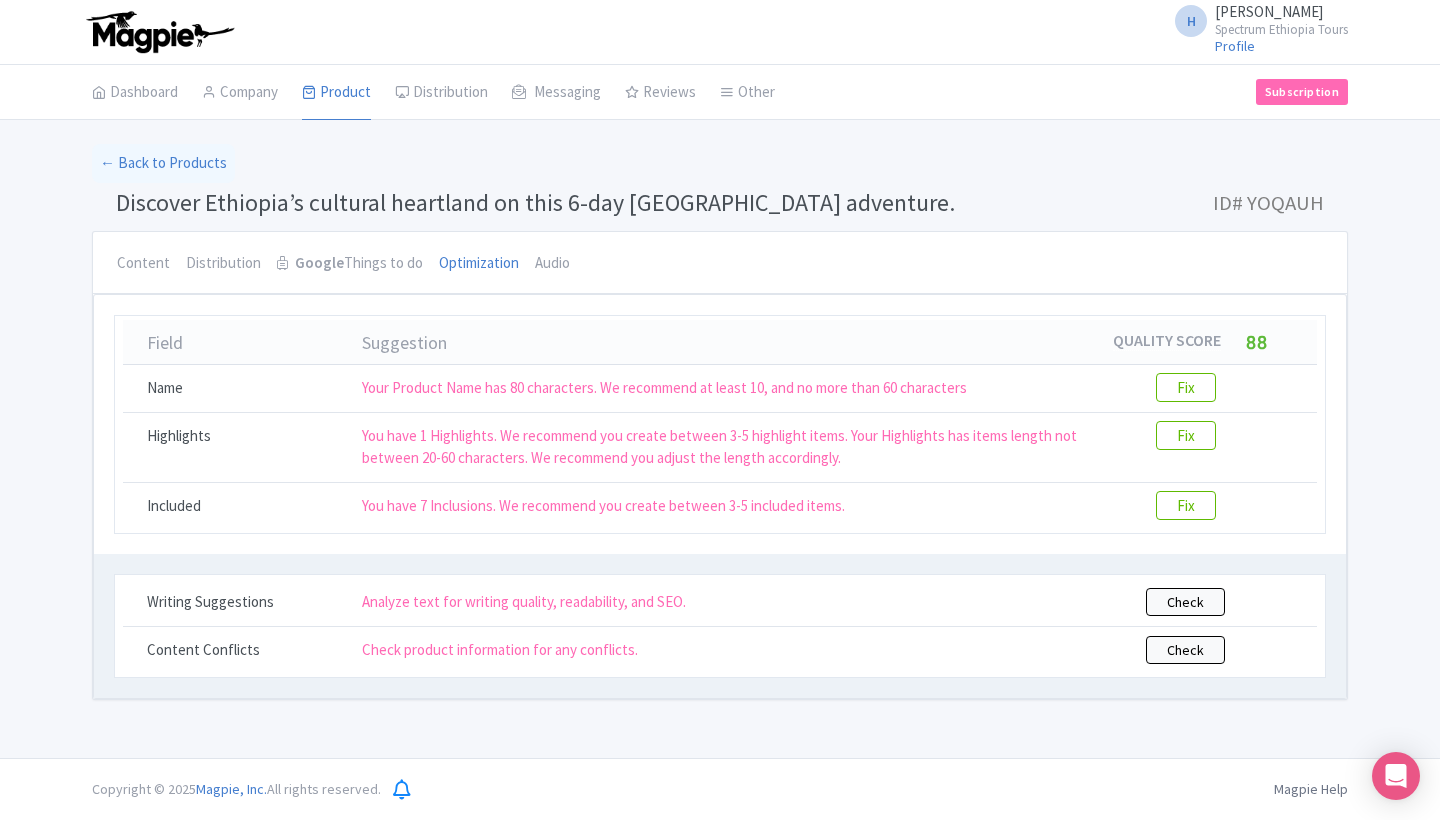 scroll, scrollTop: 0, scrollLeft: 0, axis: both 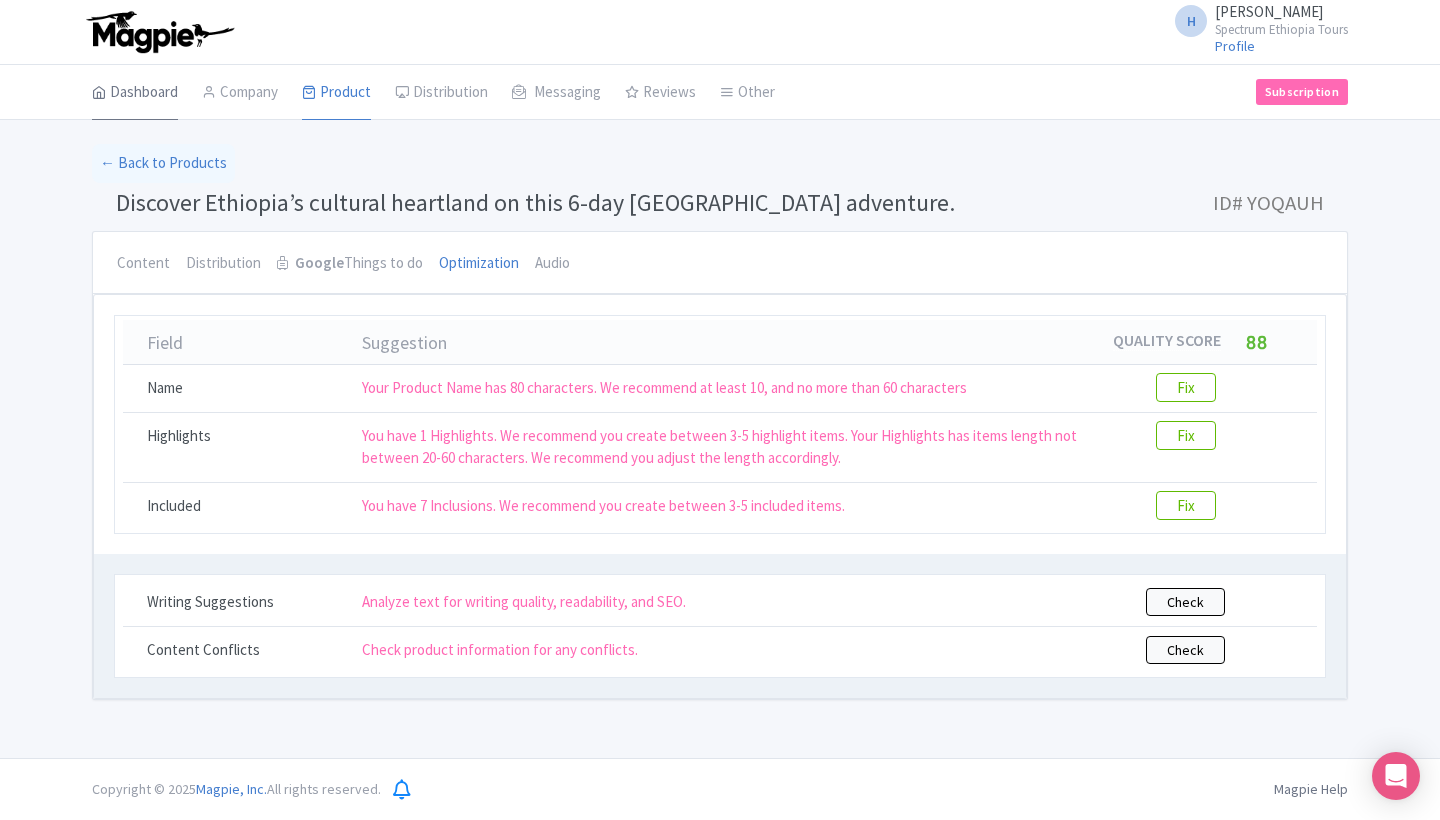 click on "Dashboard" at bounding box center [135, 93] 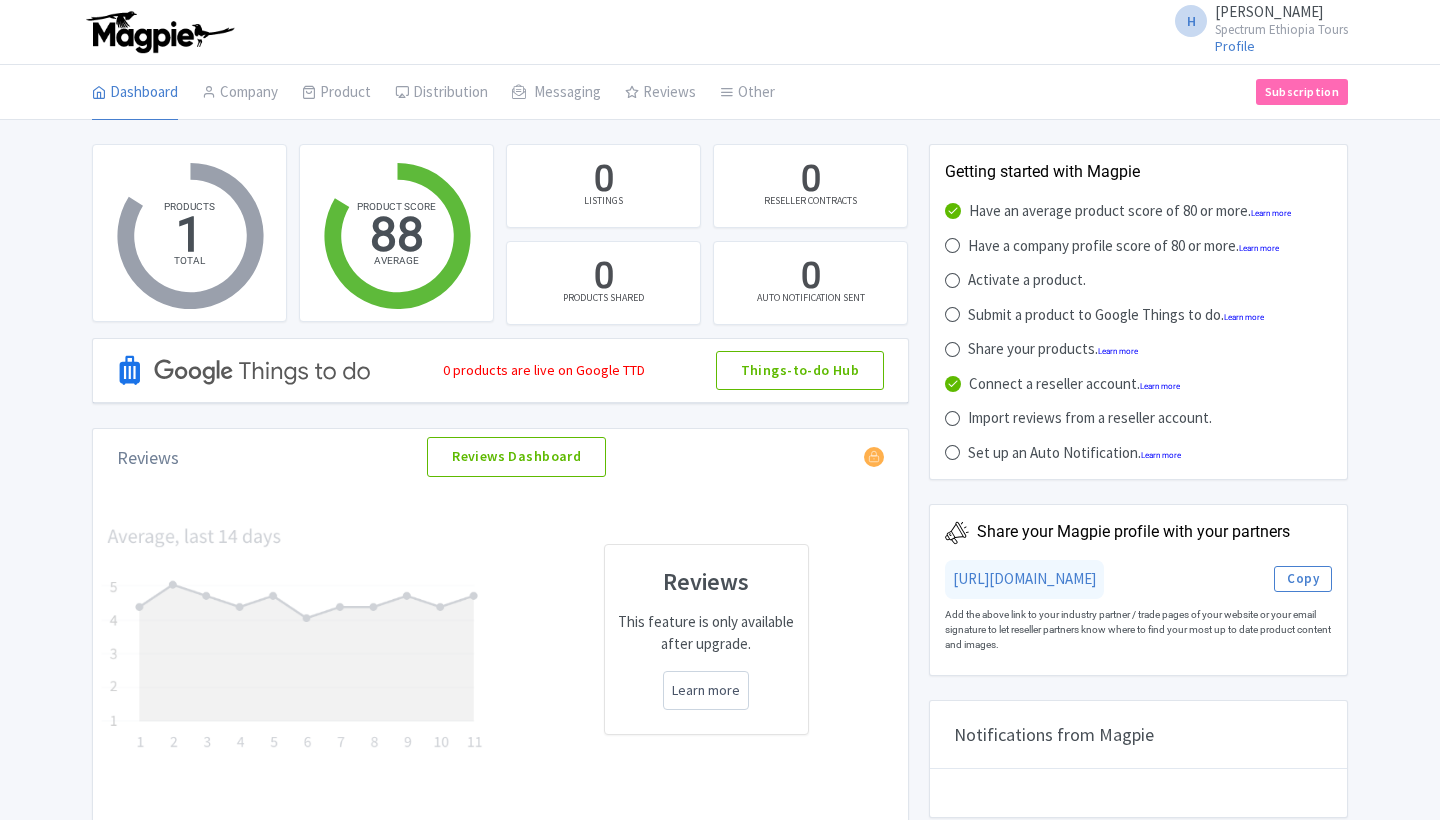 scroll, scrollTop: 0, scrollLeft: 0, axis: both 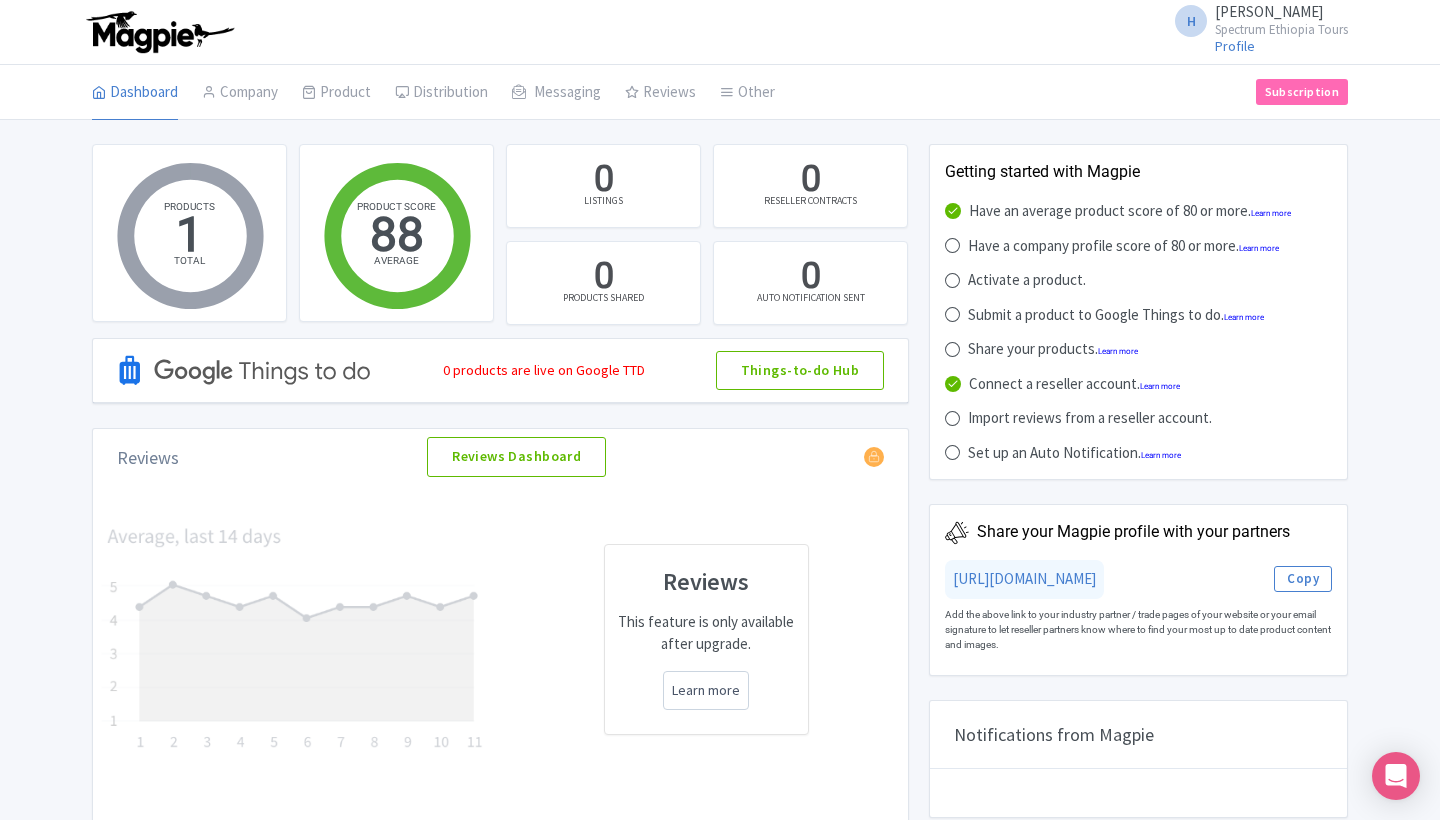 click on "0 products are live on Google TTD" at bounding box center [544, 370] 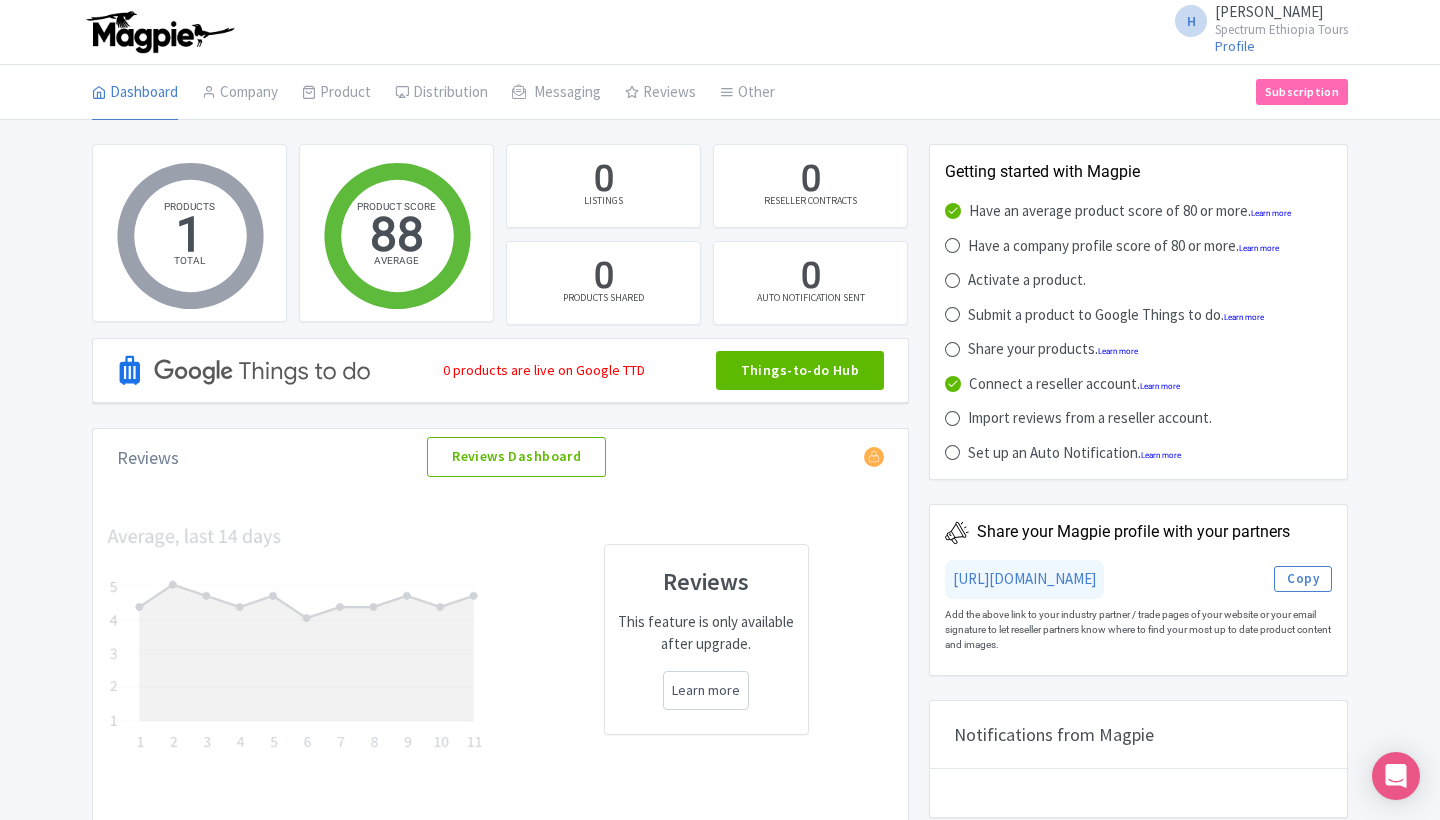 click on "Things-to-do Hub" at bounding box center (800, 371) 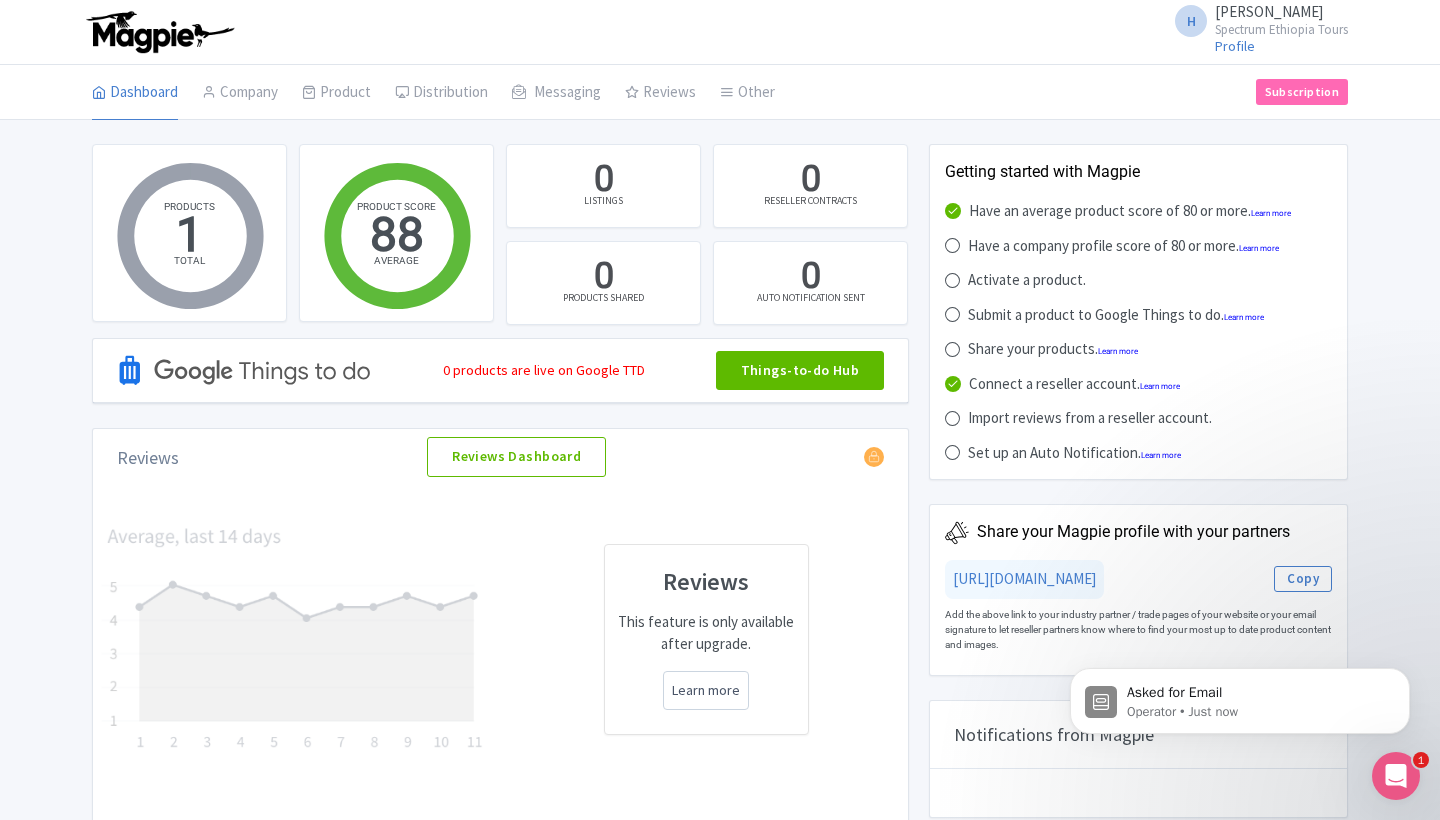 scroll, scrollTop: 0, scrollLeft: 0, axis: both 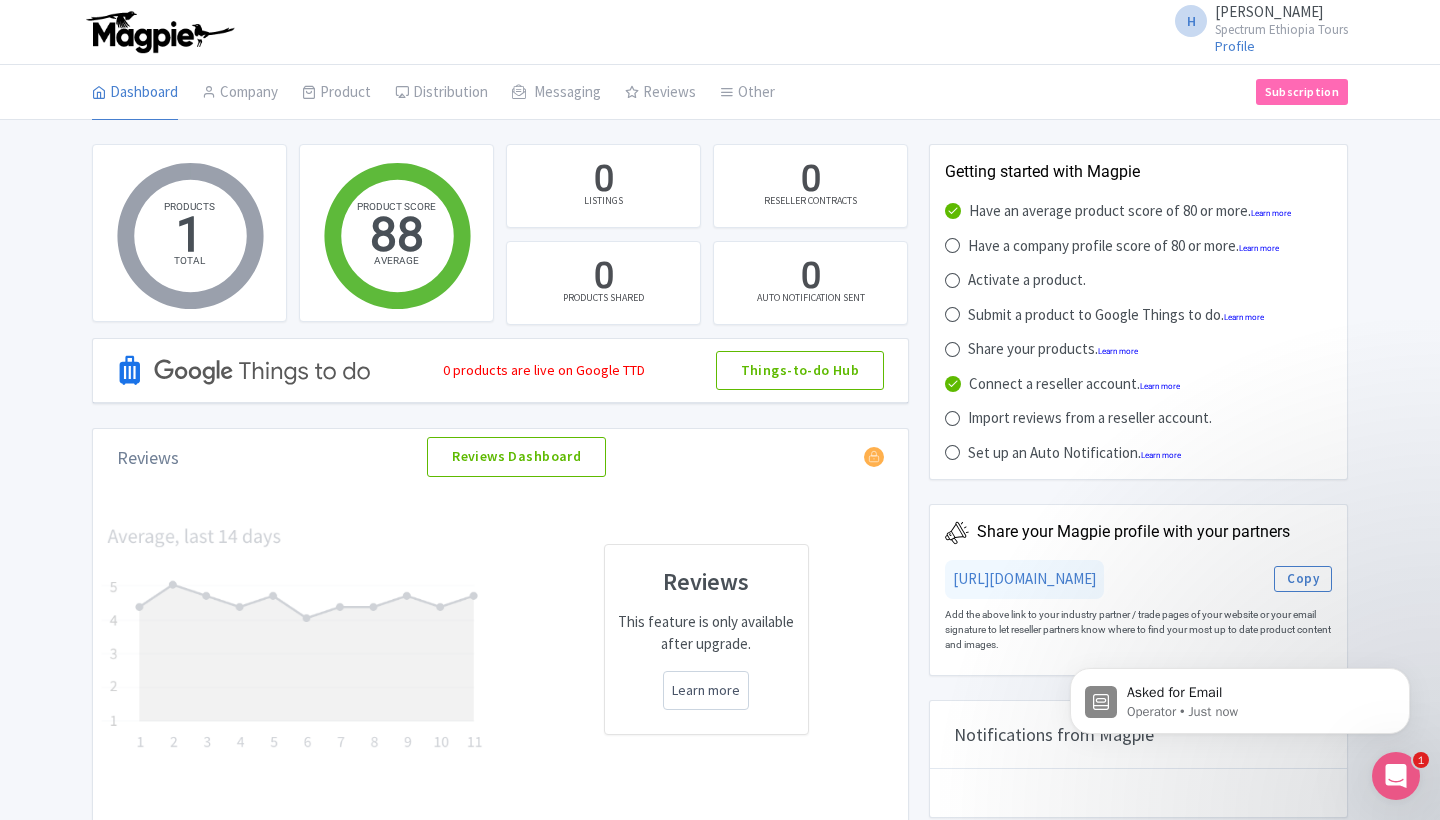 click 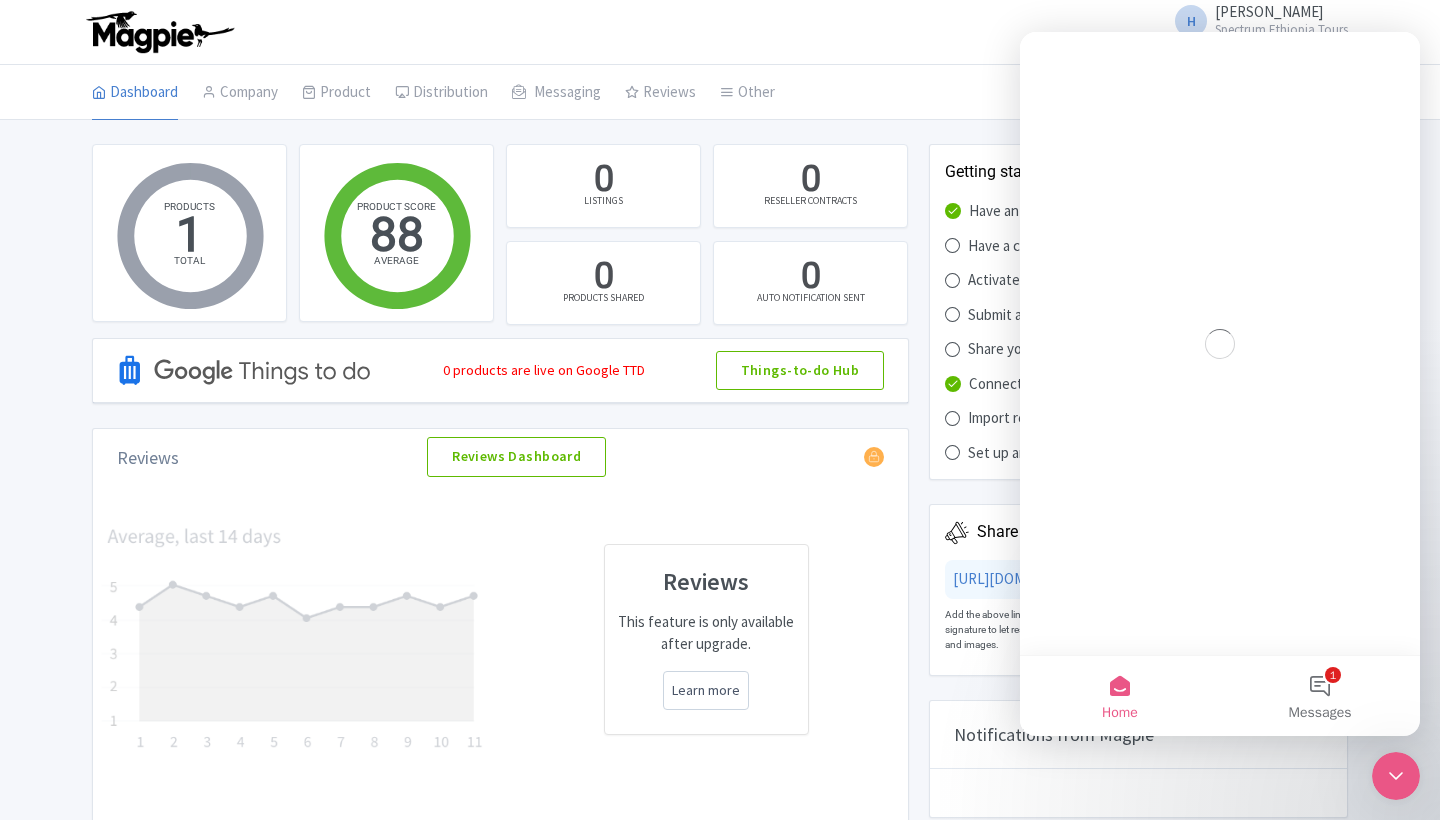 scroll, scrollTop: 0, scrollLeft: 0, axis: both 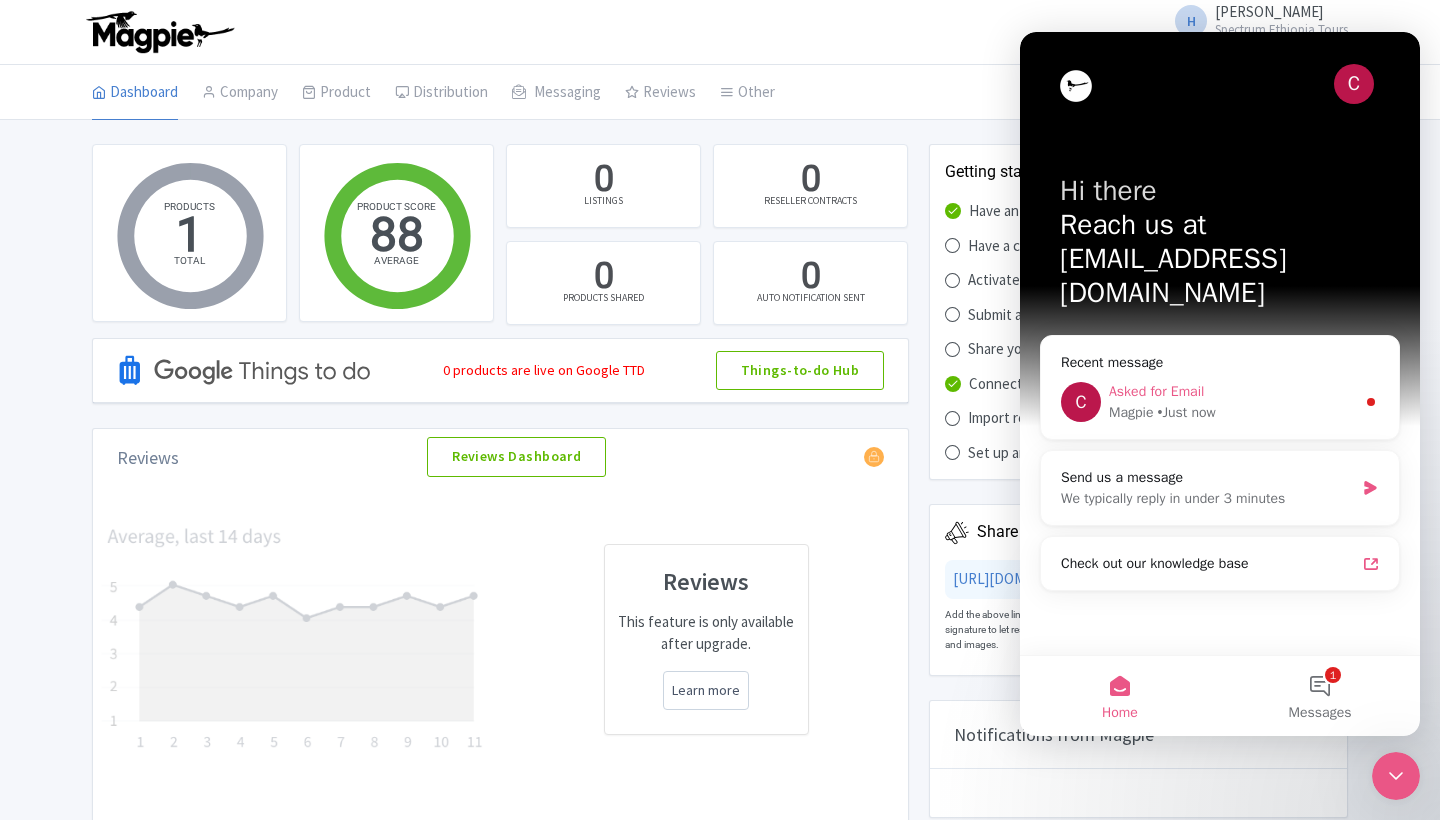 click on "Magpie •  Just now" at bounding box center [1232, 412] 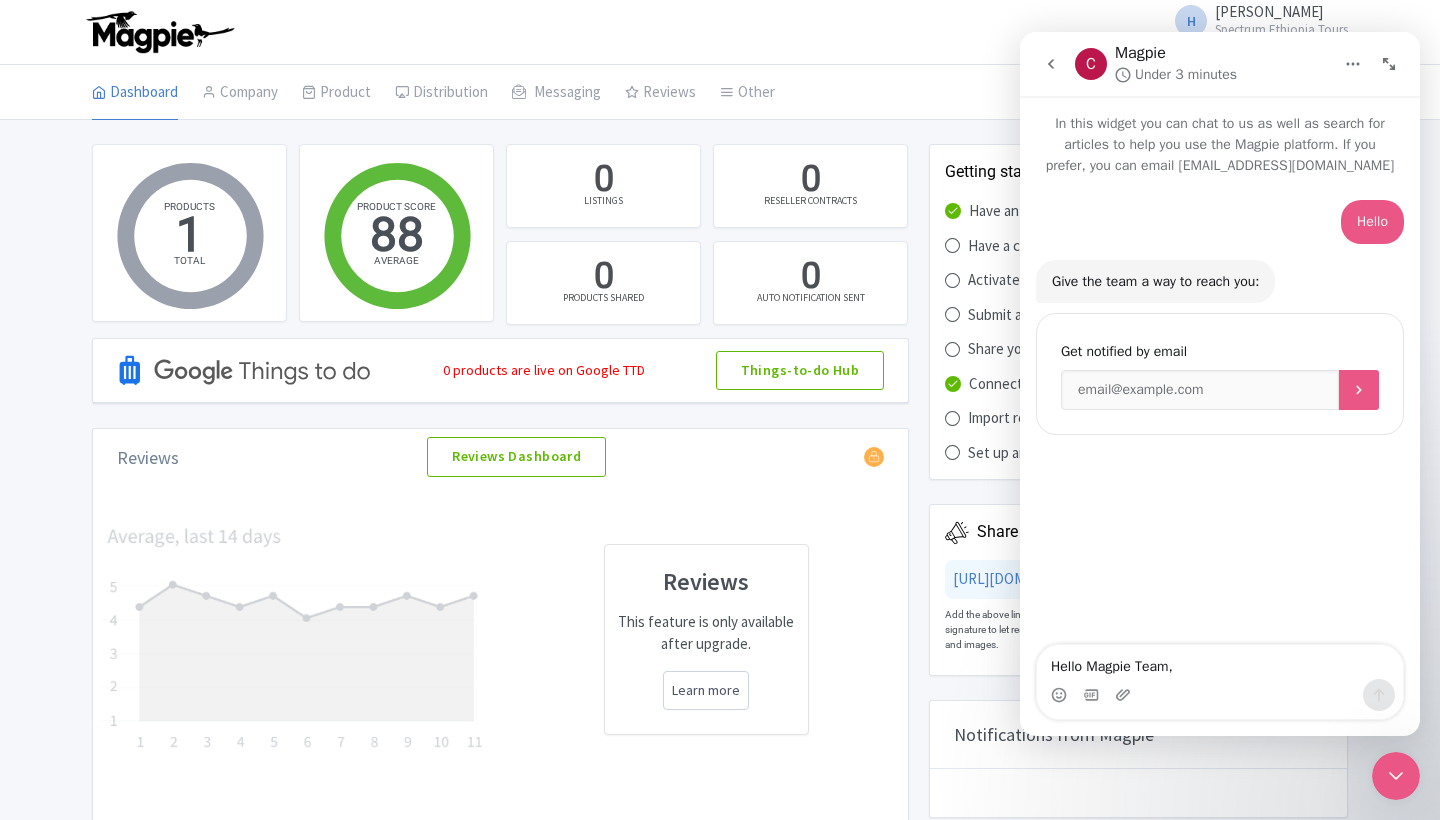 scroll, scrollTop: 96, scrollLeft: 0, axis: vertical 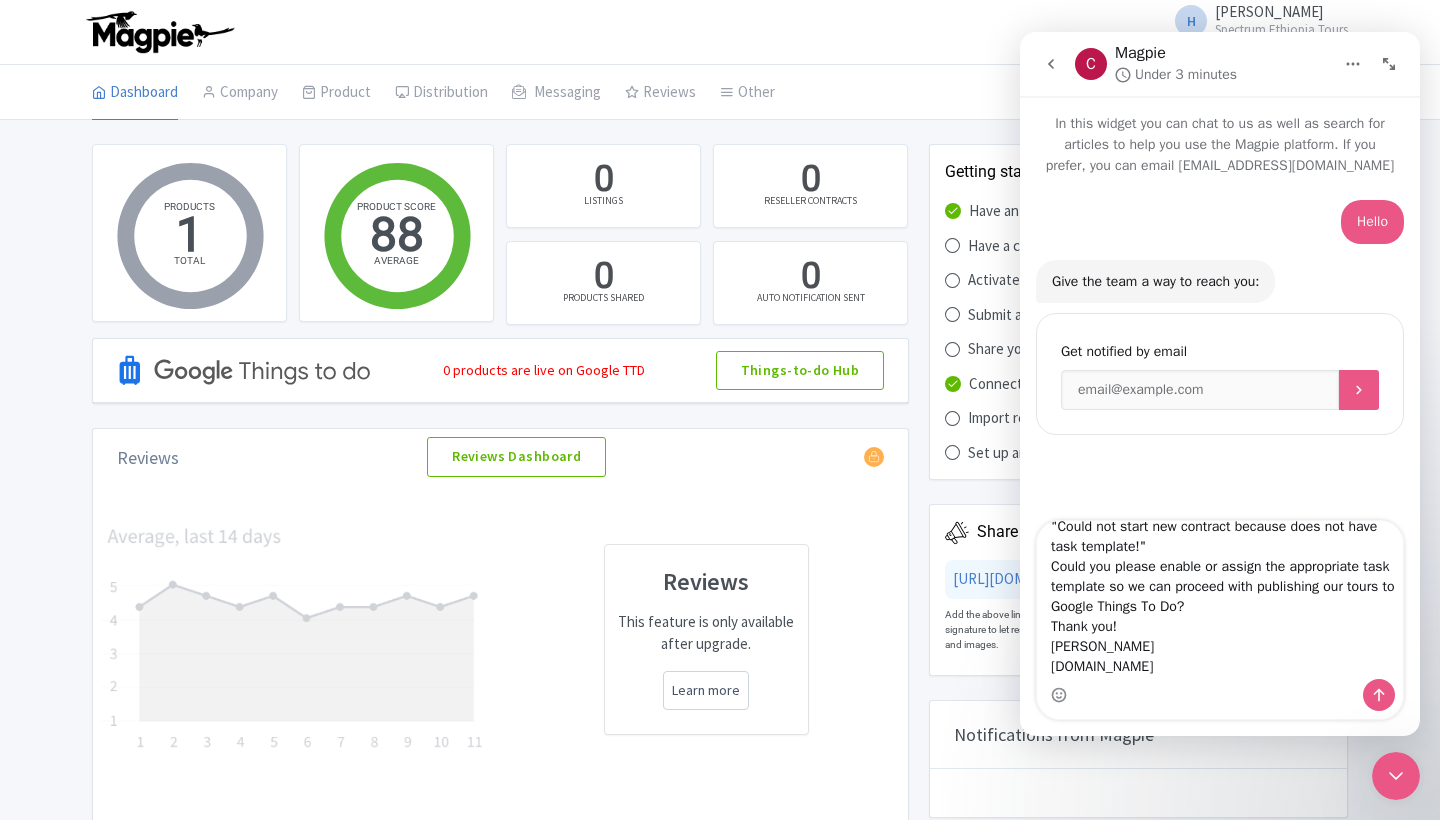 type on "Hello Magpie Team,
I’m trying to activate a Google Things To Do partnership for my company (Spectrum Ethiopia Tours), but I receive the following error:
"Could not start new contract because does not have task template!"
Could you please enable or assign the appropriate task template so we can proceed with publishing our tours to Google Things To Do?
Thank you!
Henok Abay
www.goettours.com" 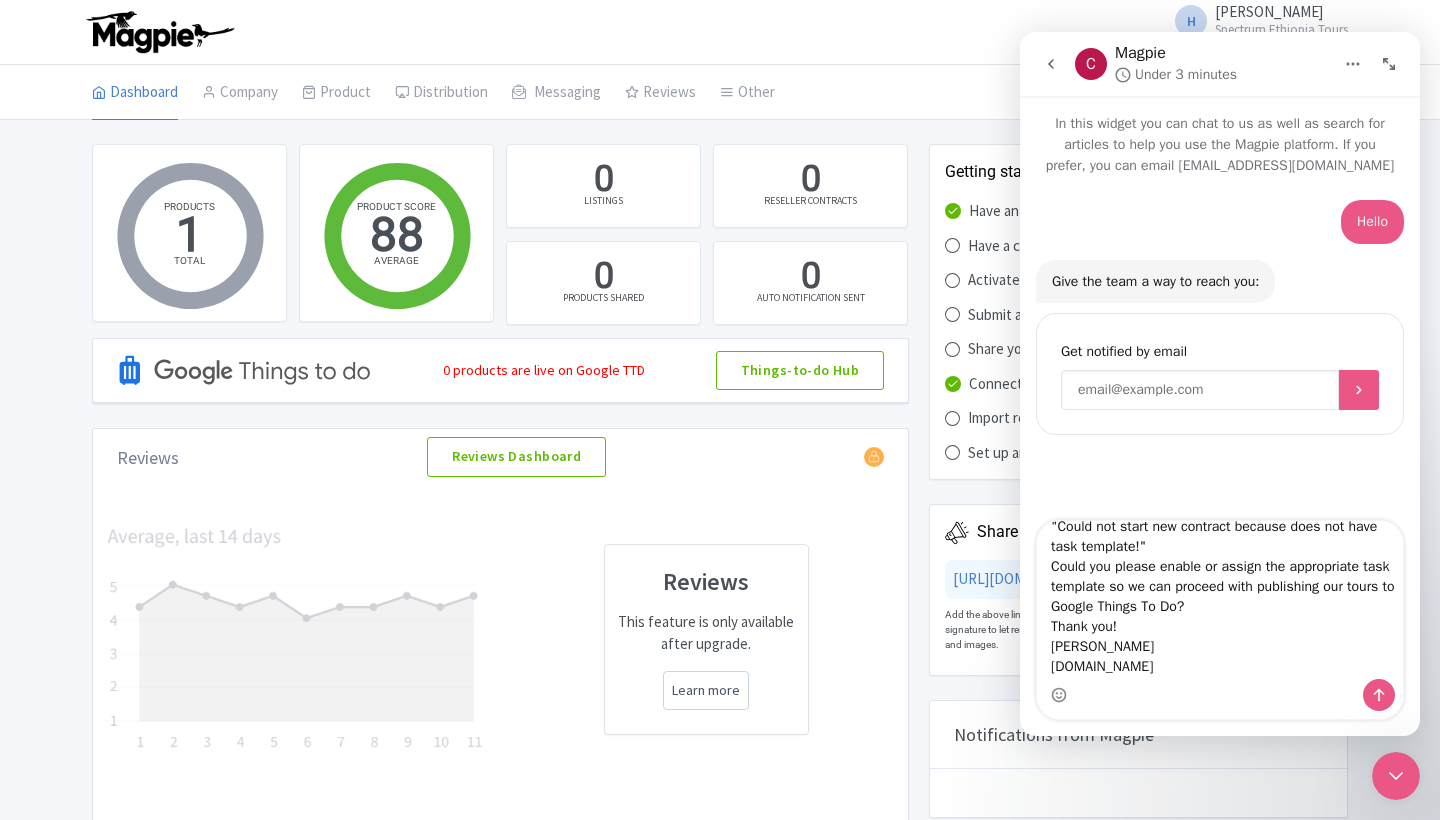 click at bounding box center (1200, 390) 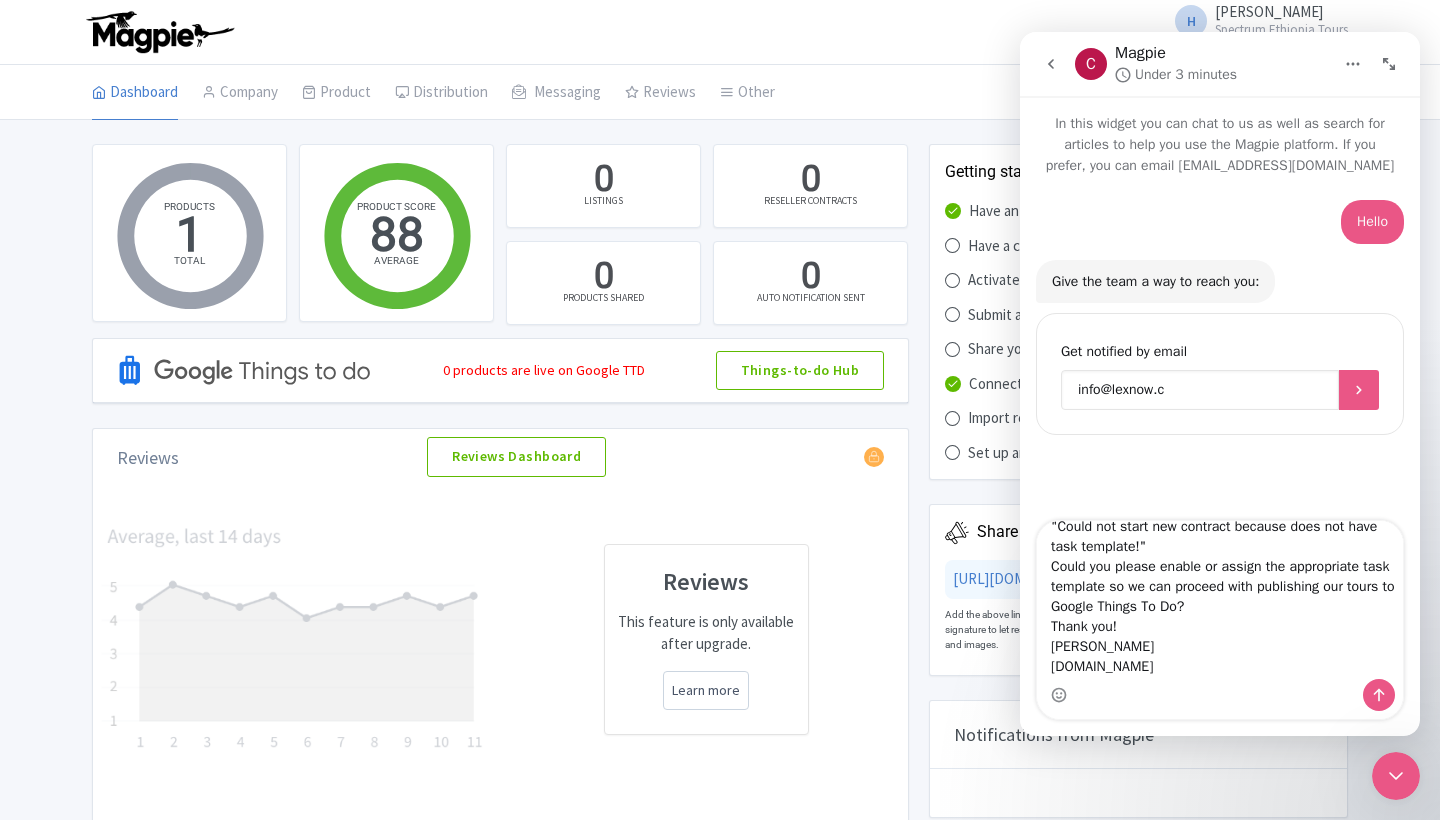 type on "info@lexnow.ch" 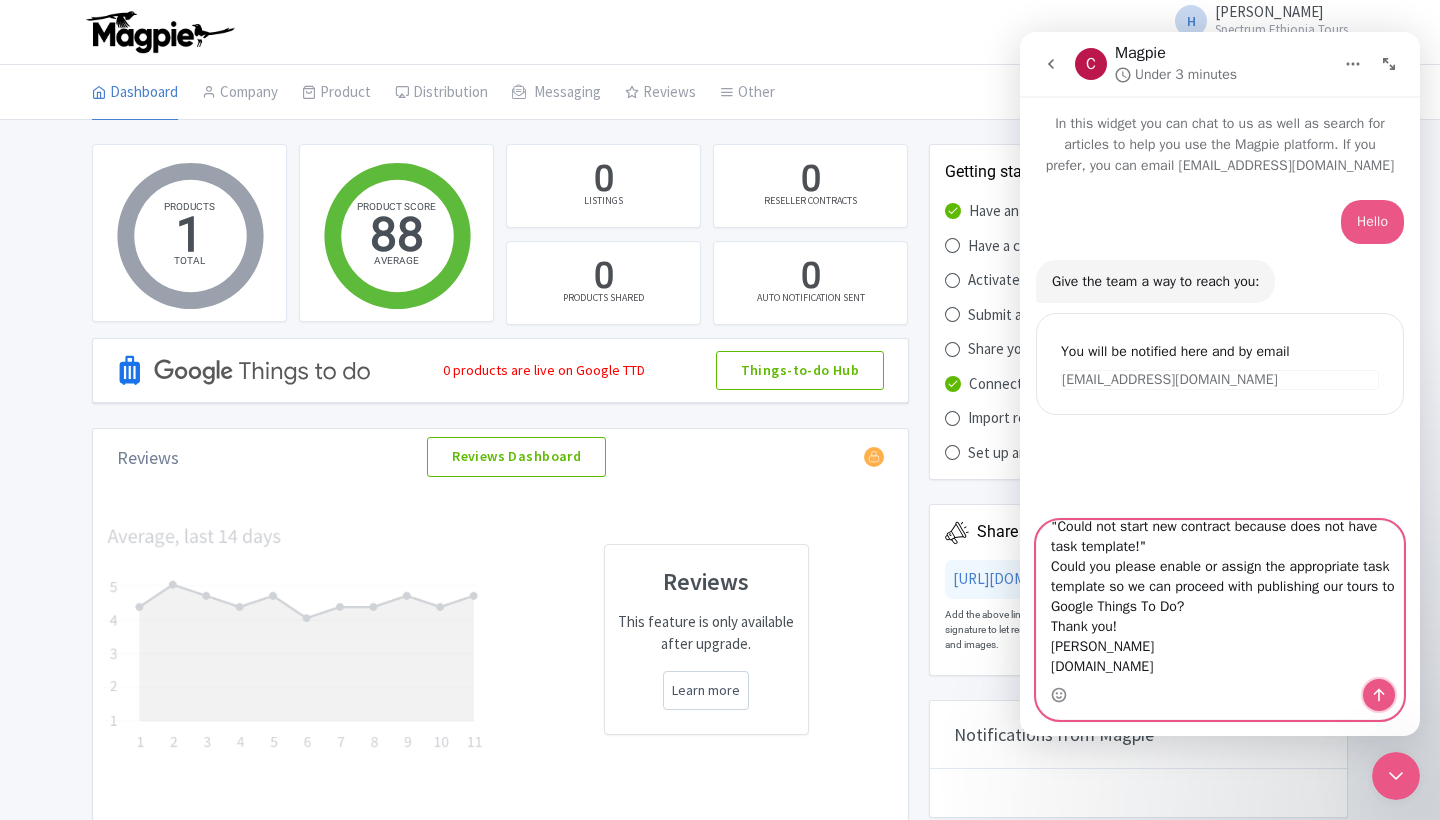 click 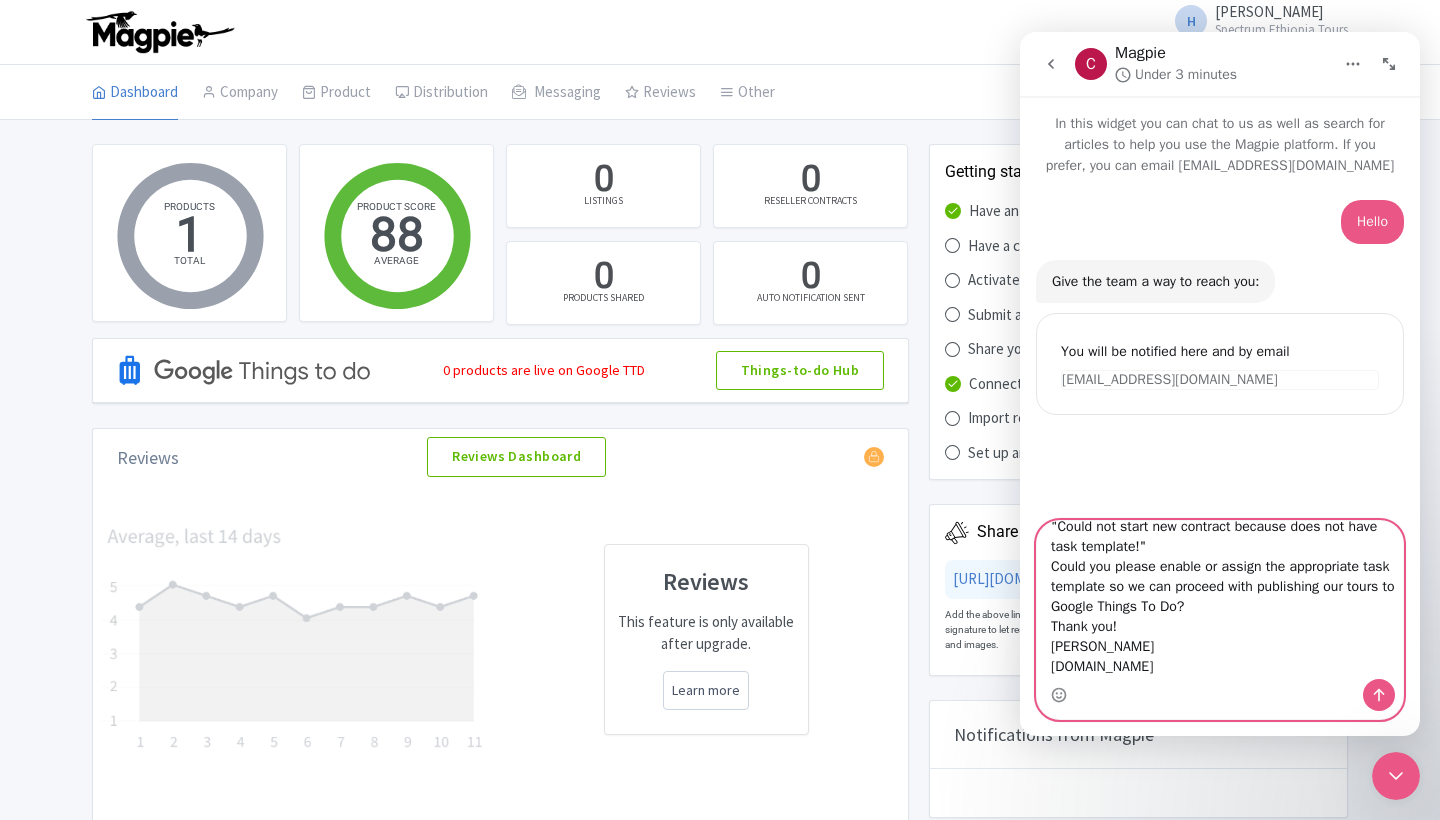 type 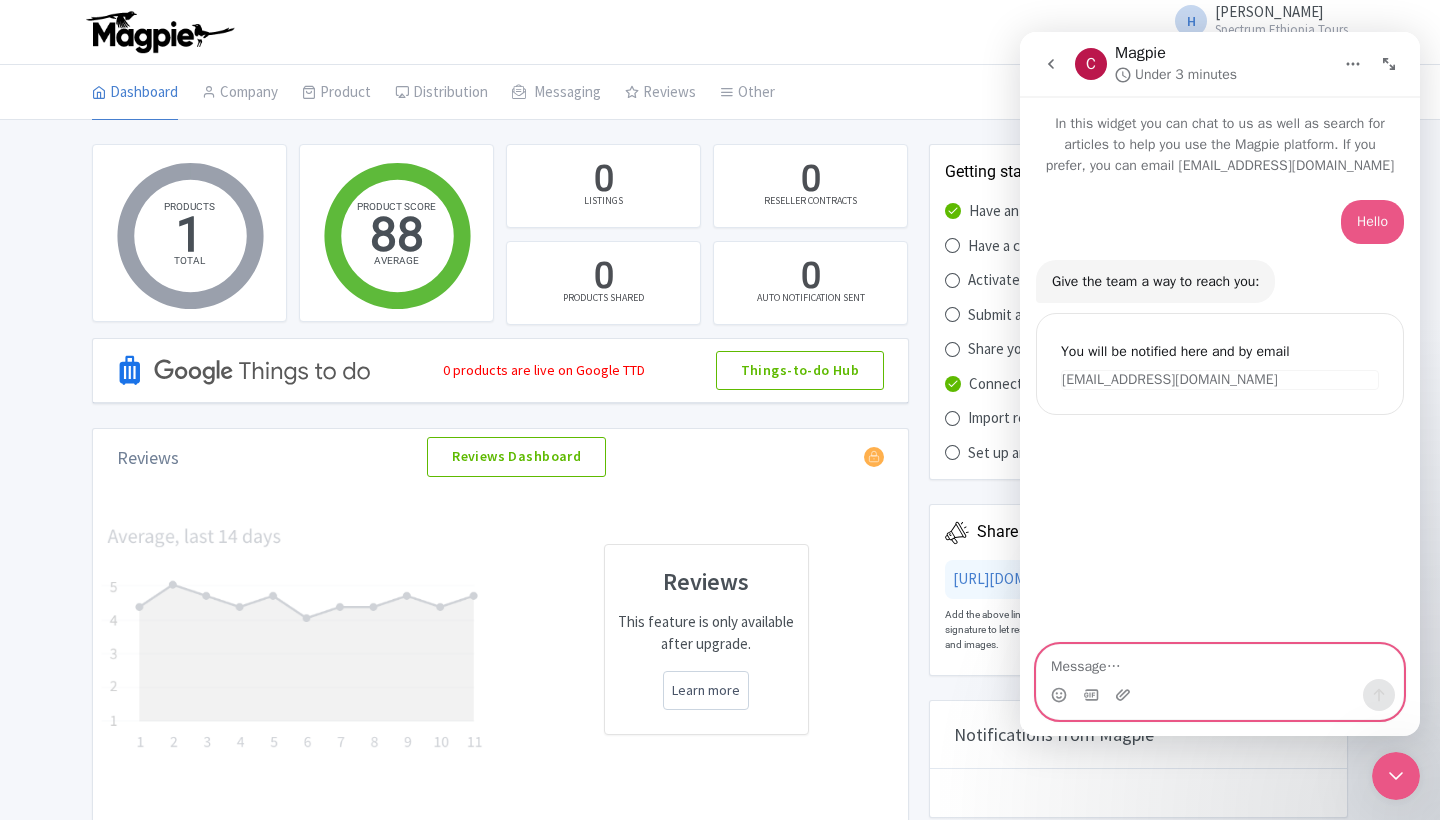 scroll, scrollTop: 0, scrollLeft: 0, axis: both 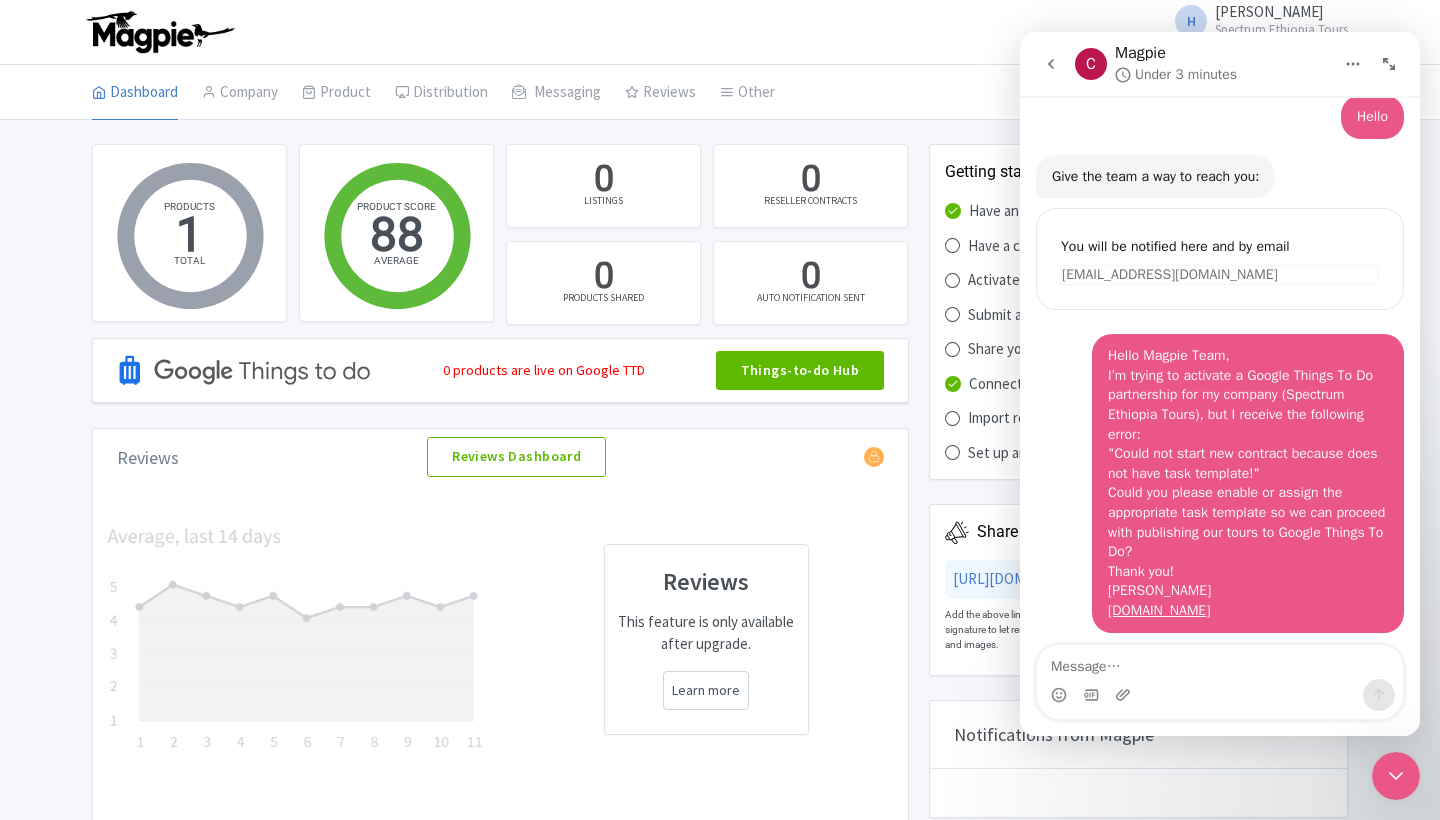 click on "Things-to-do Hub" at bounding box center (800, 371) 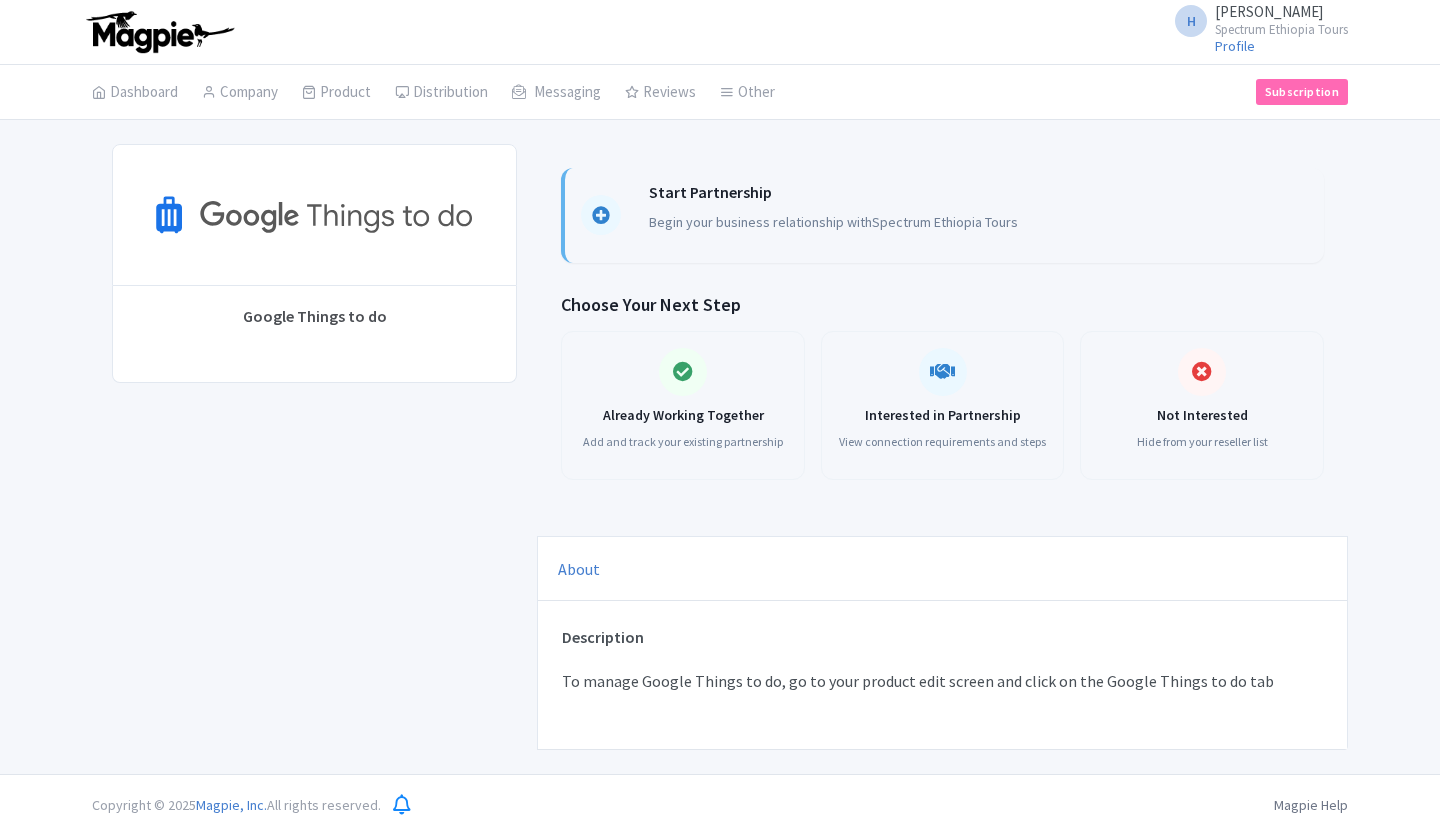 scroll, scrollTop: 0, scrollLeft: 0, axis: both 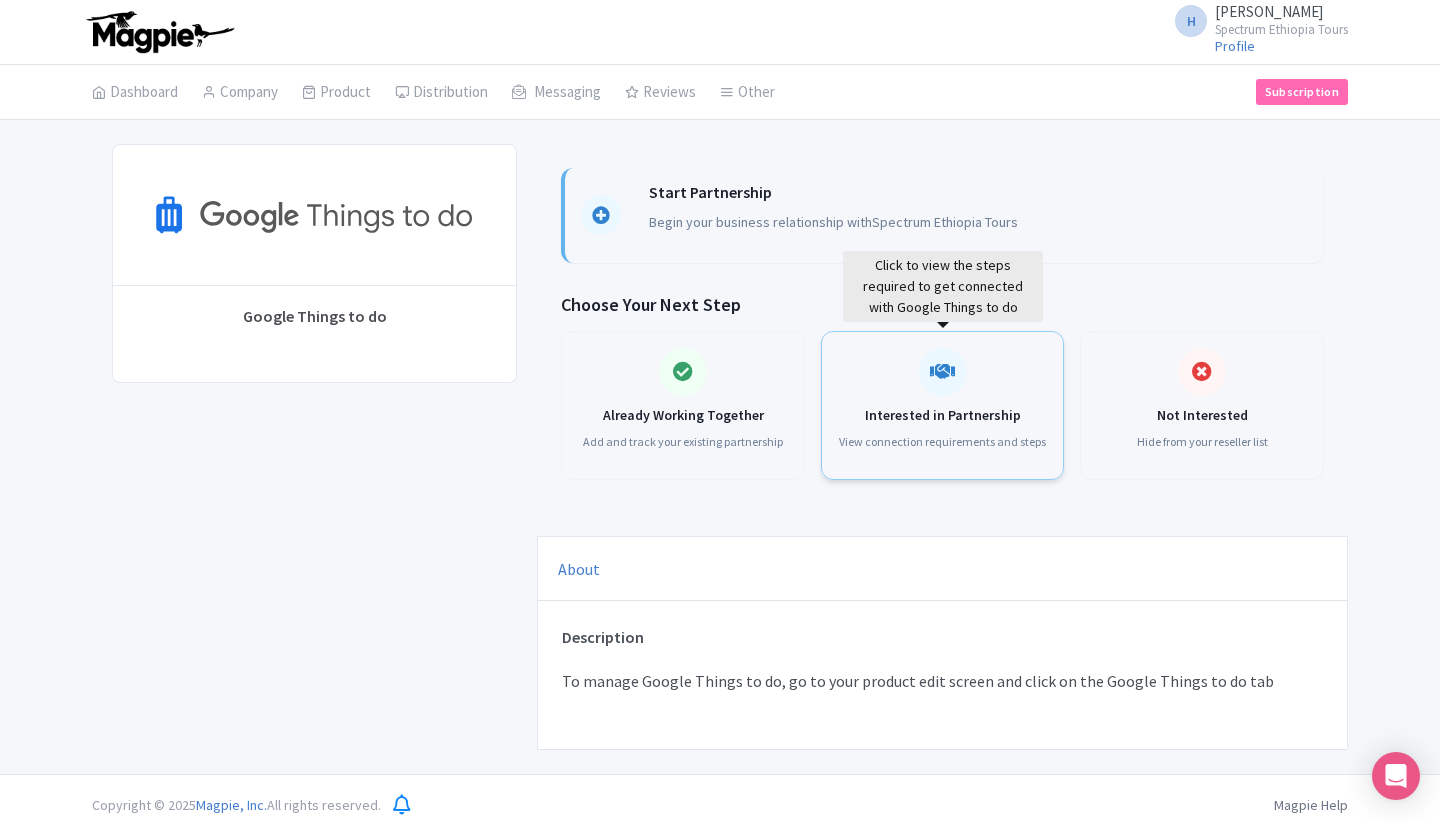 click at bounding box center (942, 372) 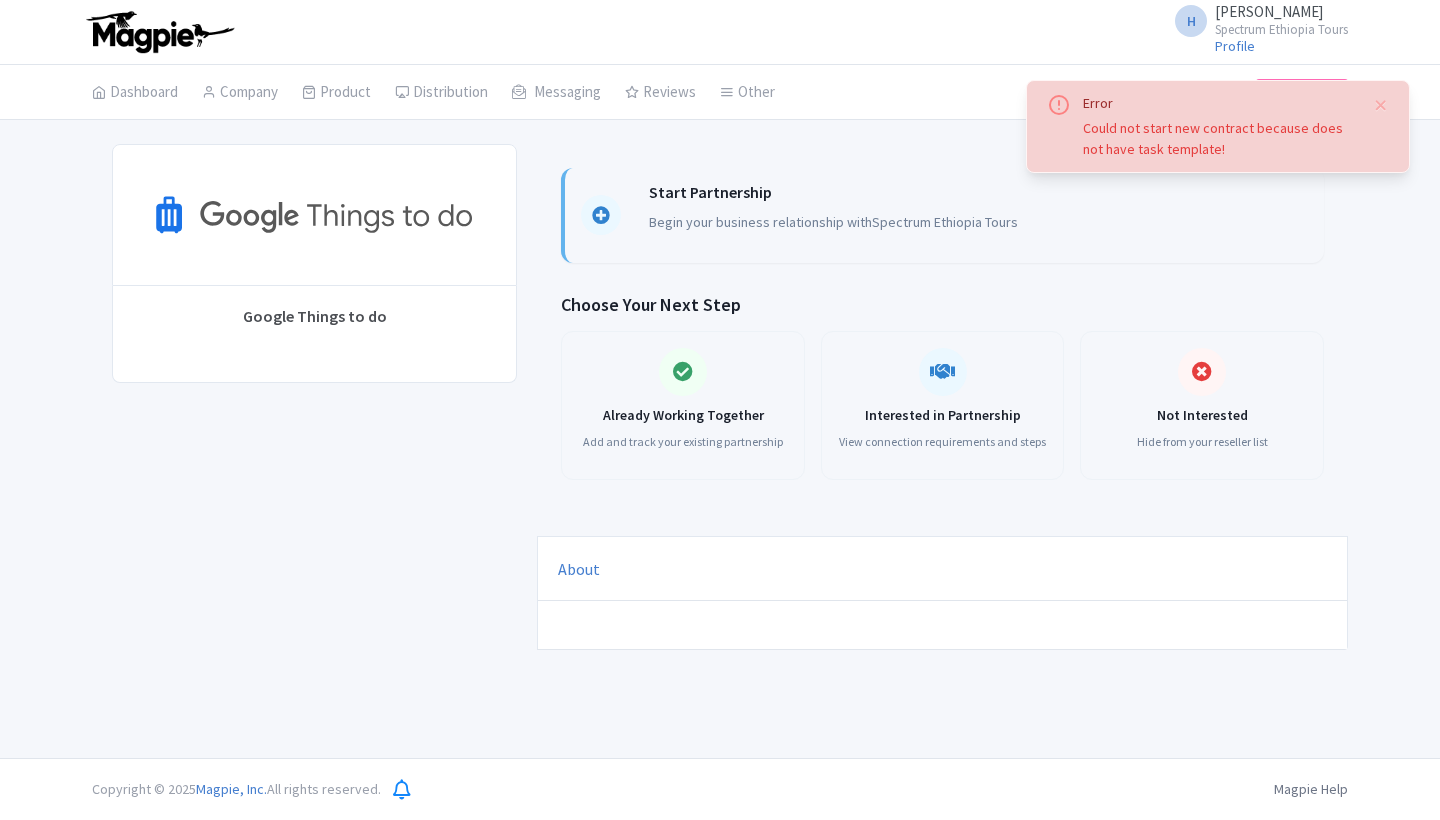scroll, scrollTop: 0, scrollLeft: 0, axis: both 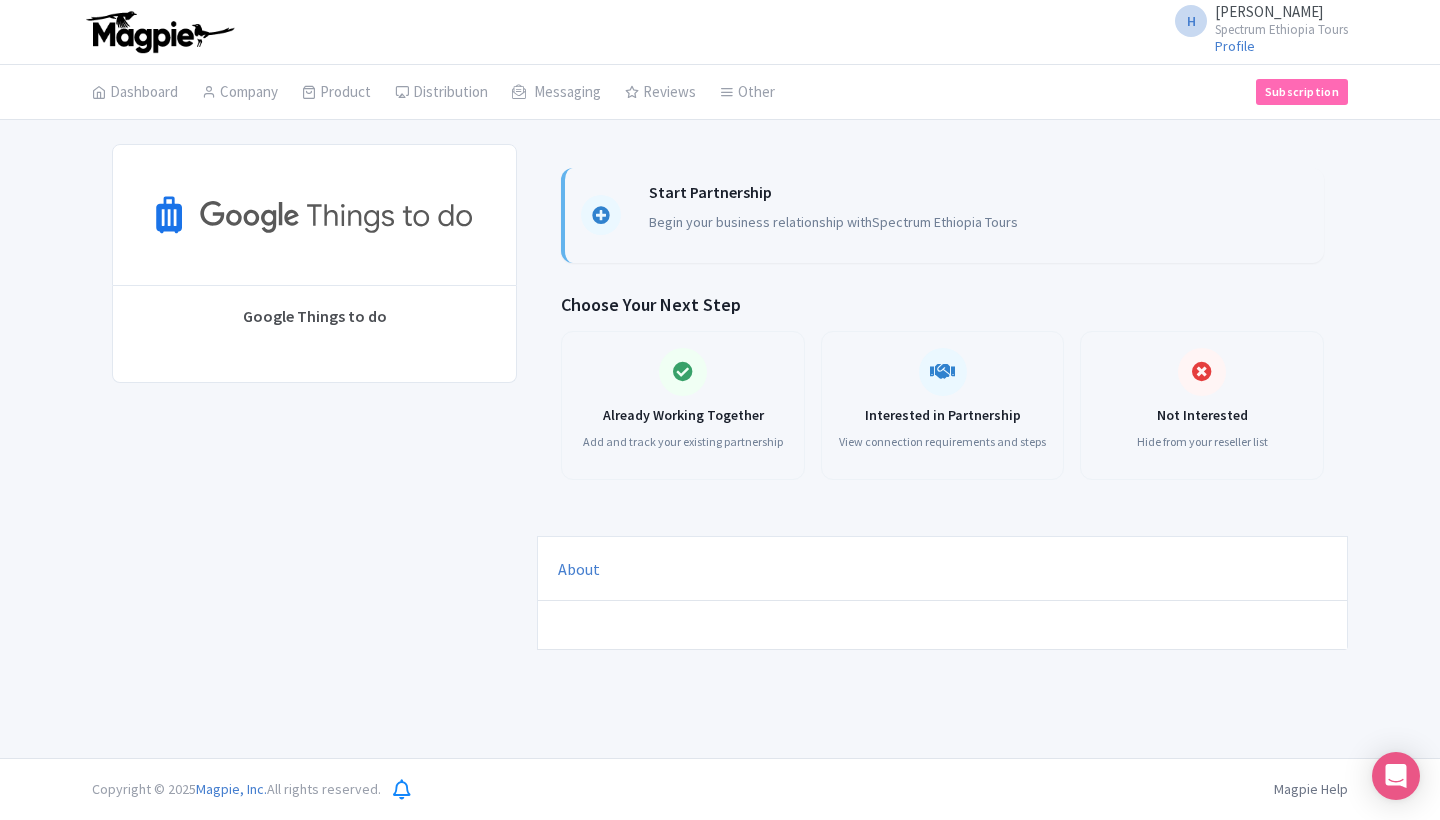 click at bounding box center [942, 372] 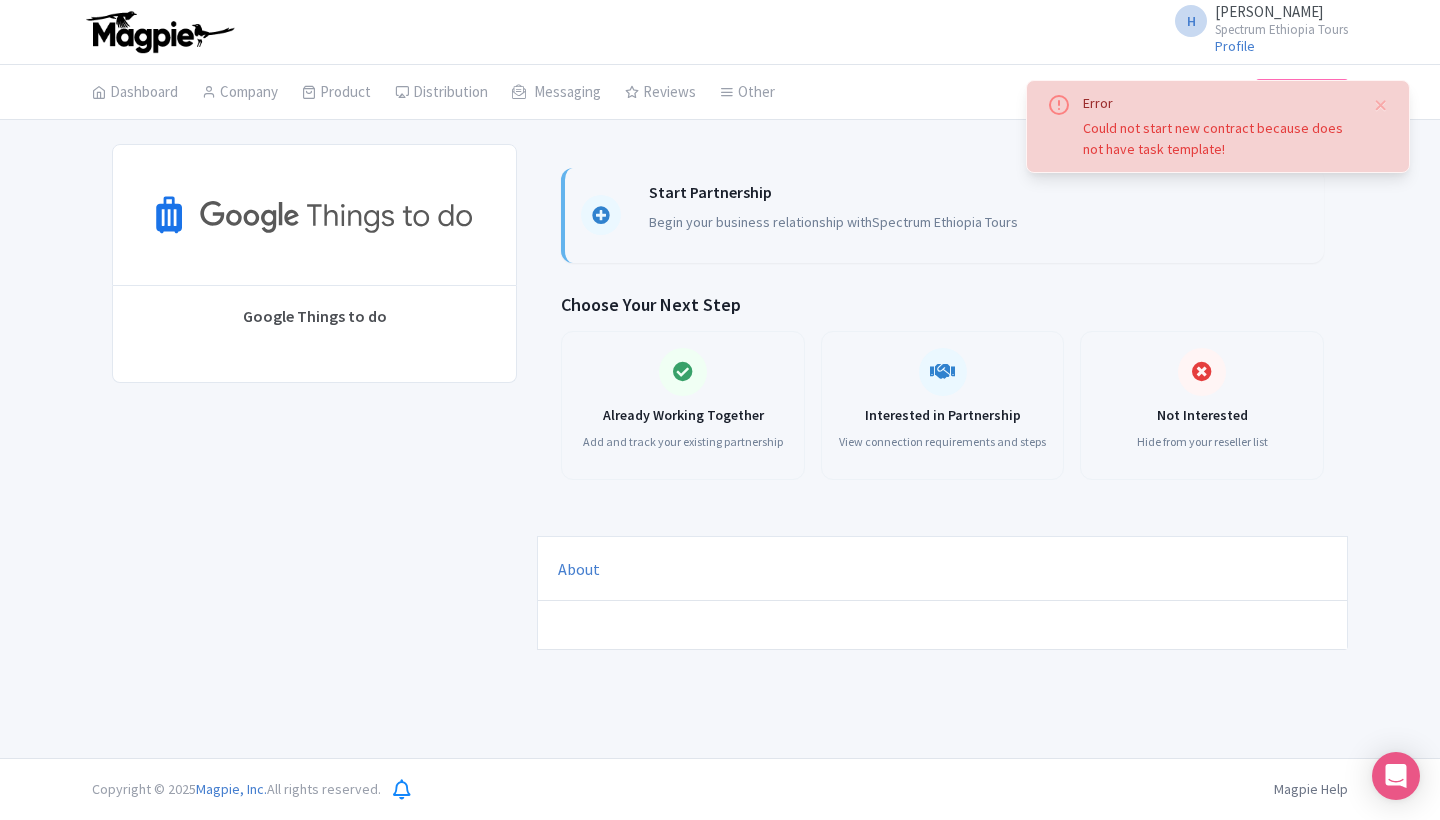 scroll, scrollTop: 0, scrollLeft: 0, axis: both 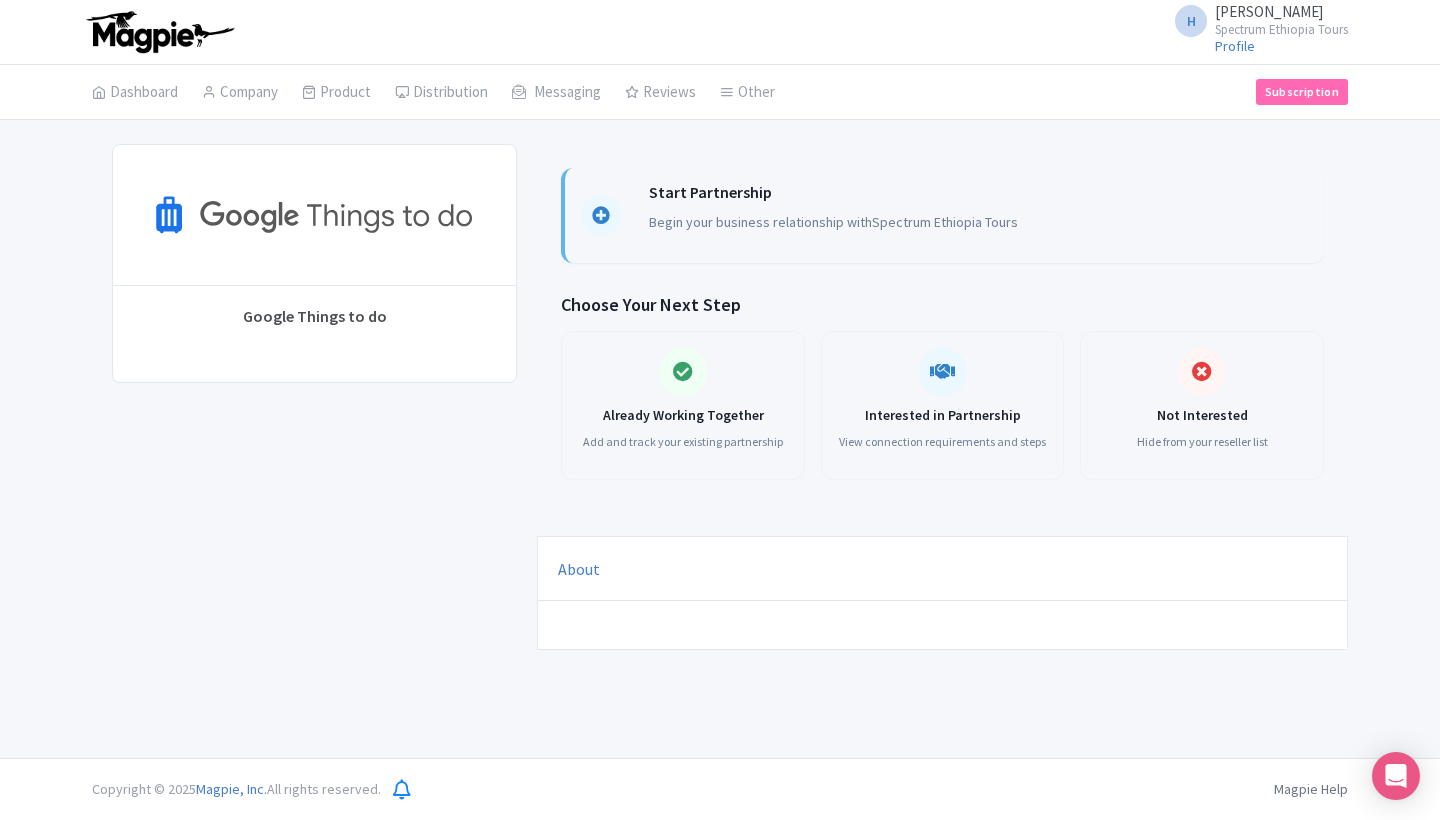 click at bounding box center (942, 372) 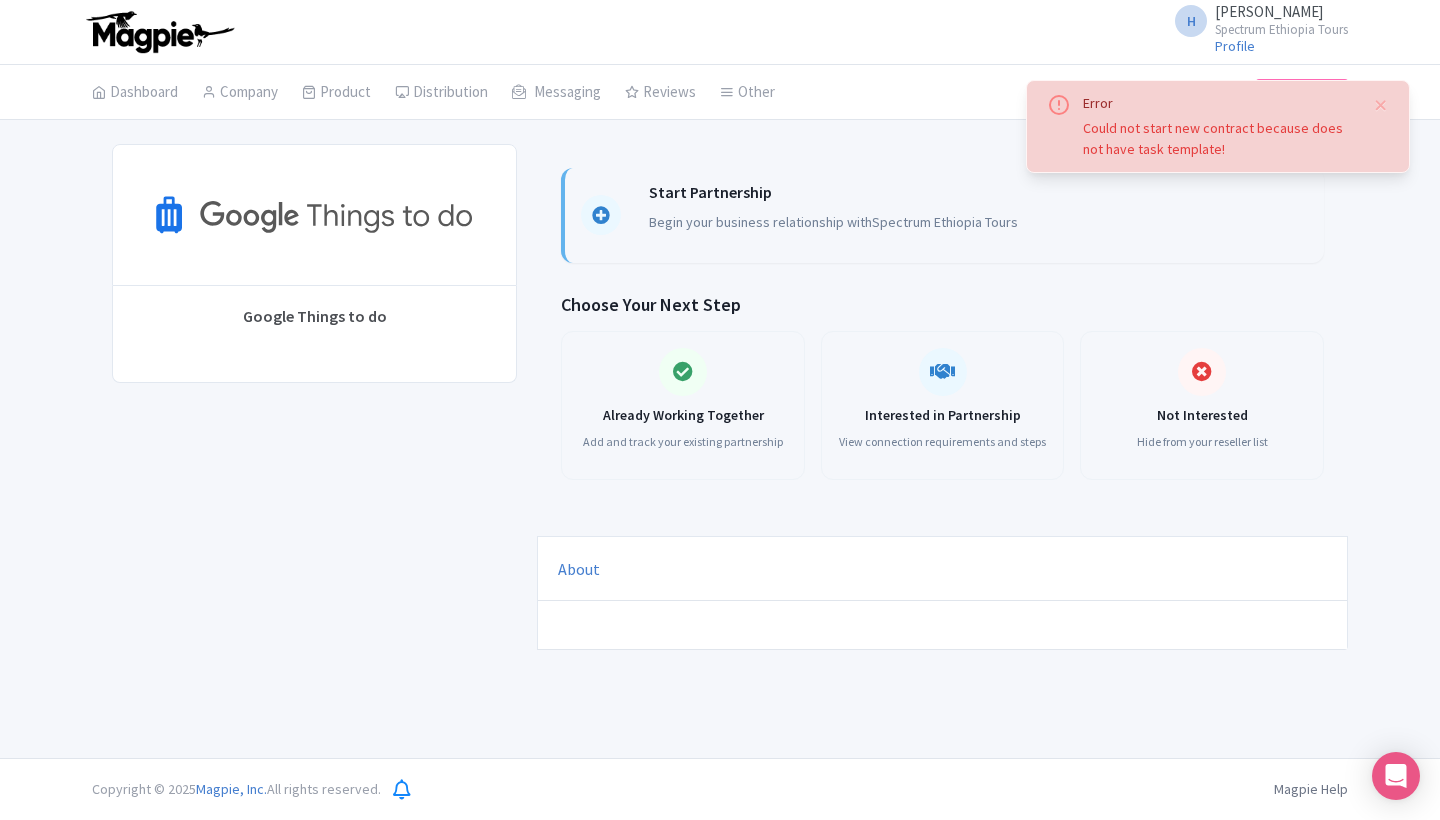scroll, scrollTop: 0, scrollLeft: 0, axis: both 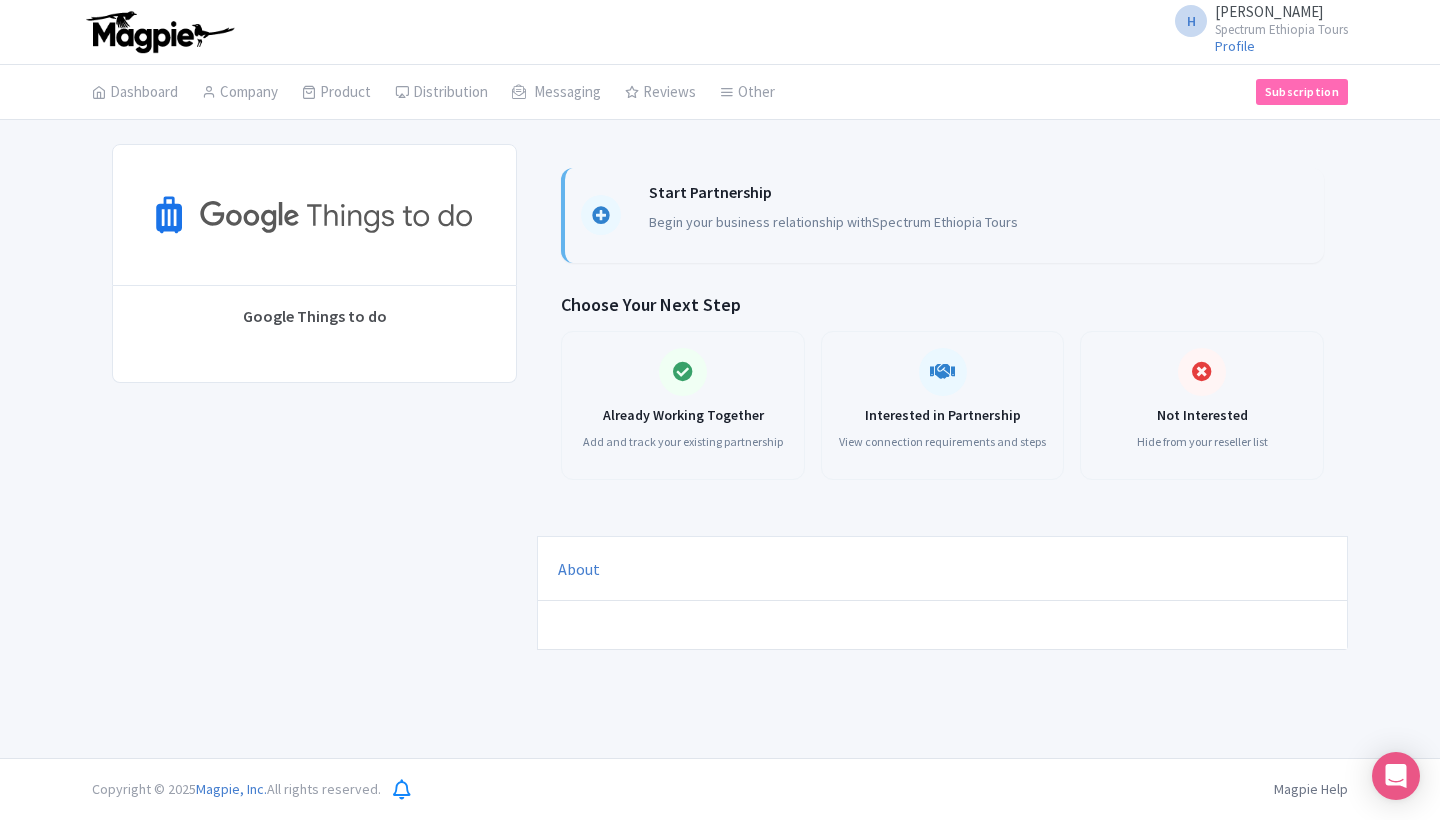 click at bounding box center [942, 372] 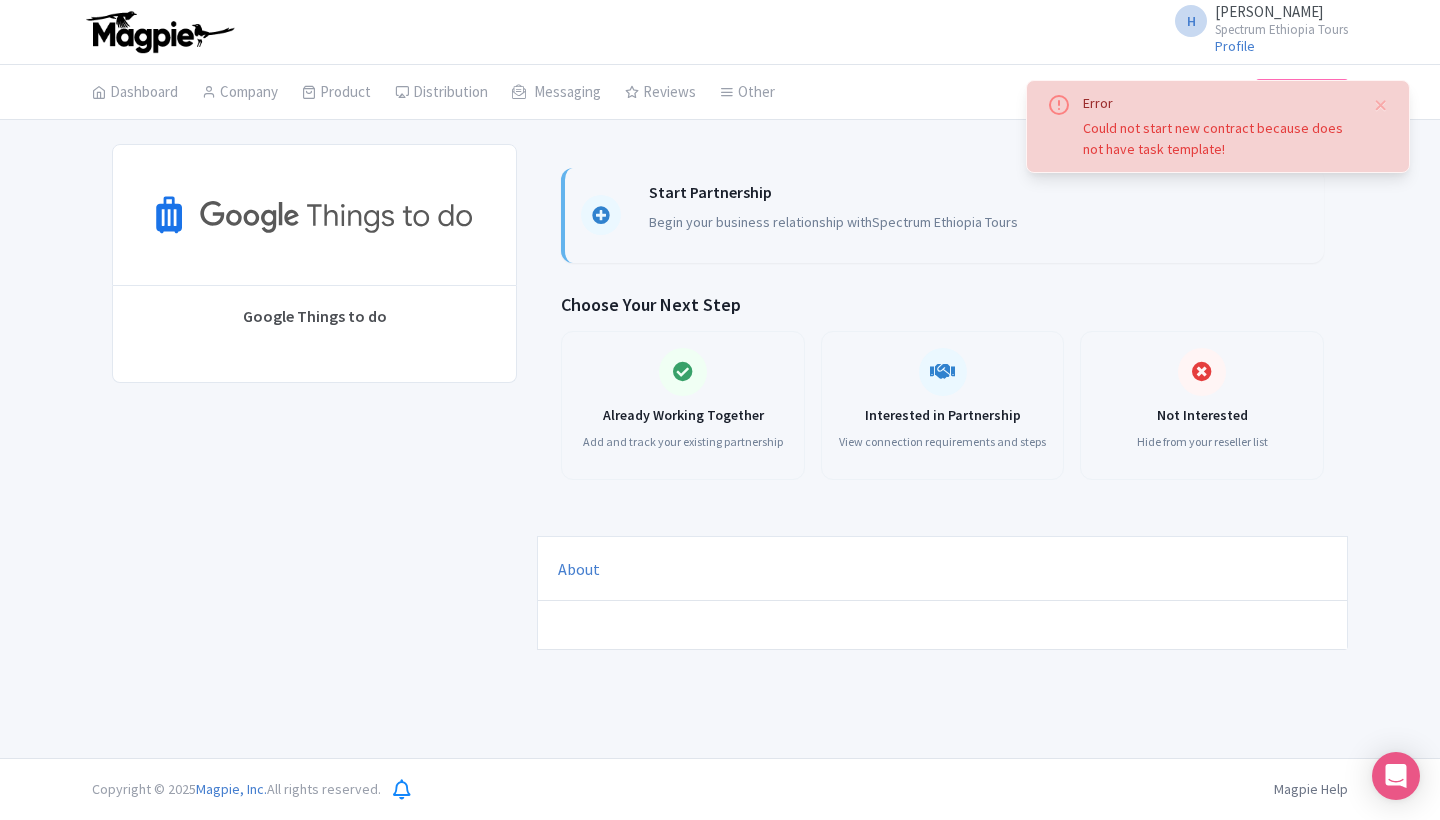 scroll, scrollTop: 0, scrollLeft: 0, axis: both 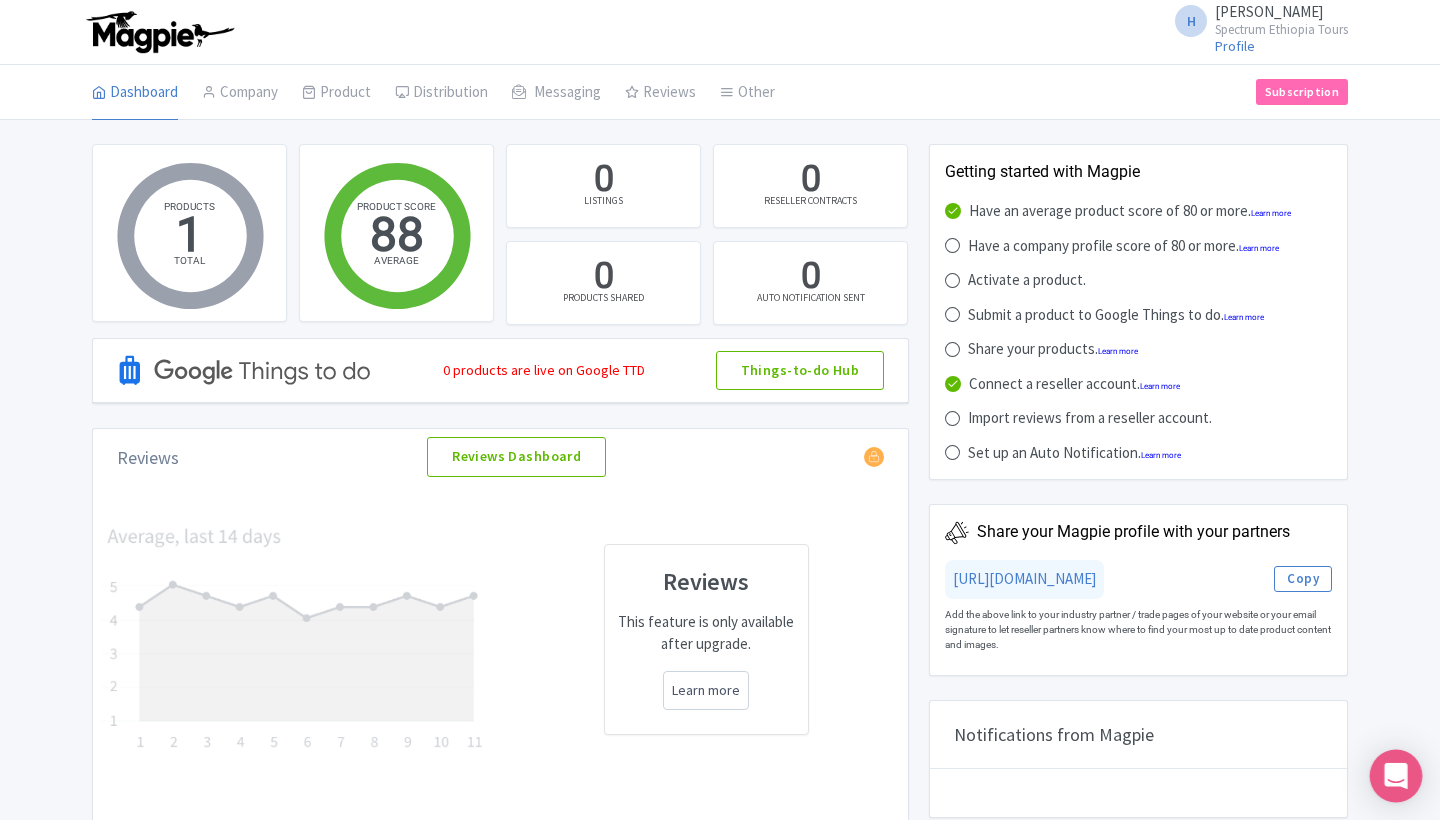 click 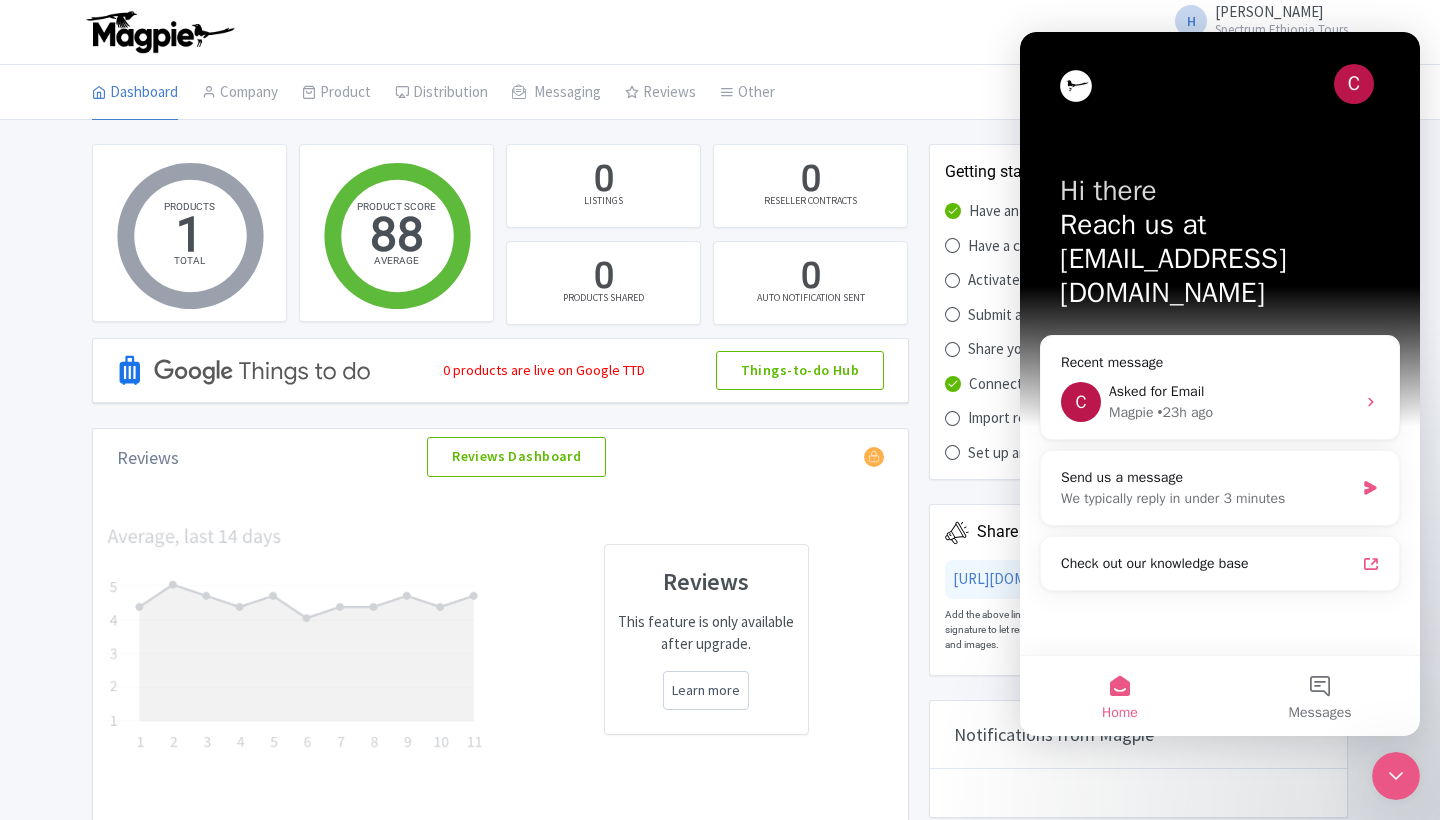 scroll, scrollTop: 0, scrollLeft: 0, axis: both 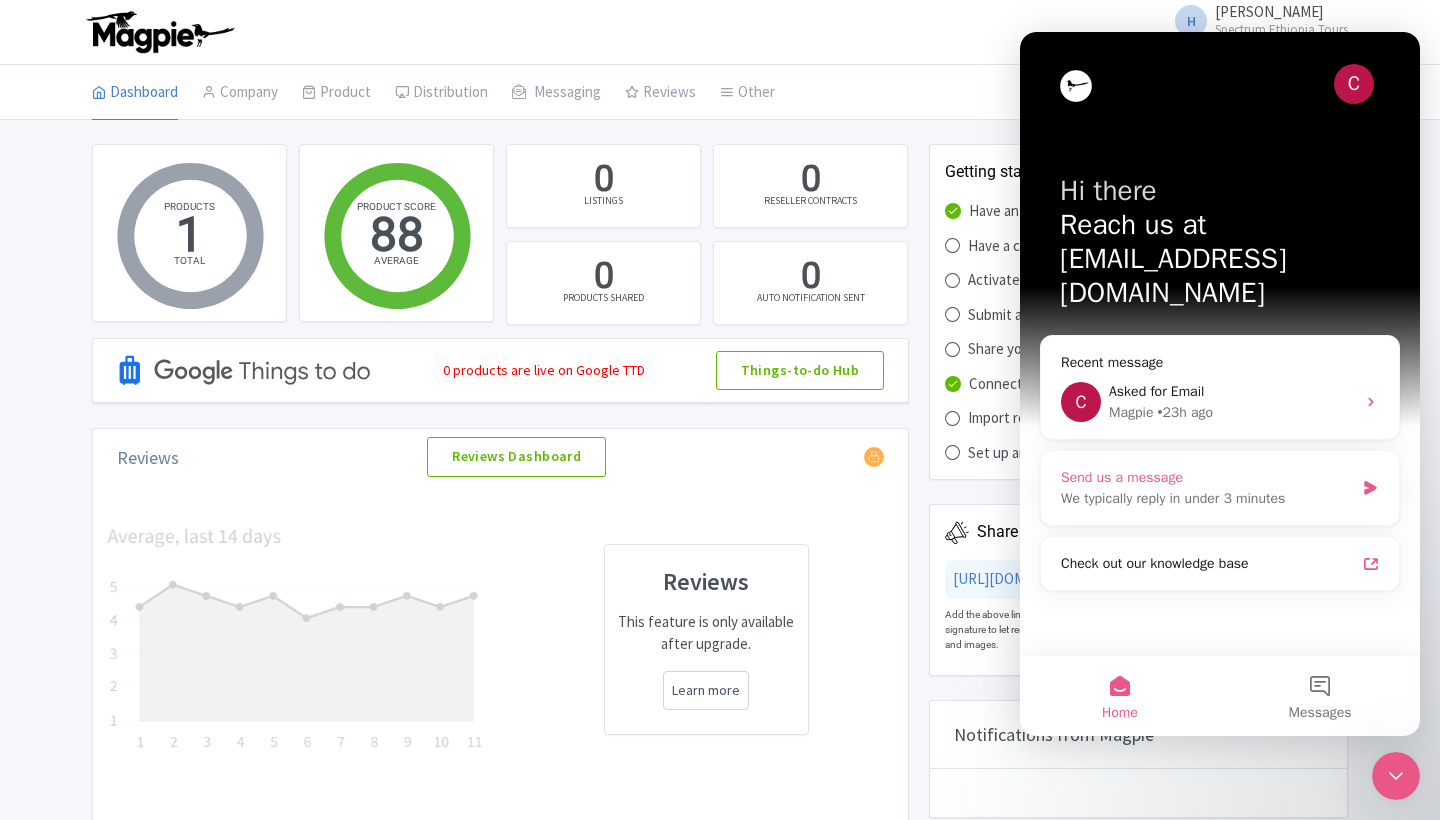 click on "Send us a message" at bounding box center [1207, 477] 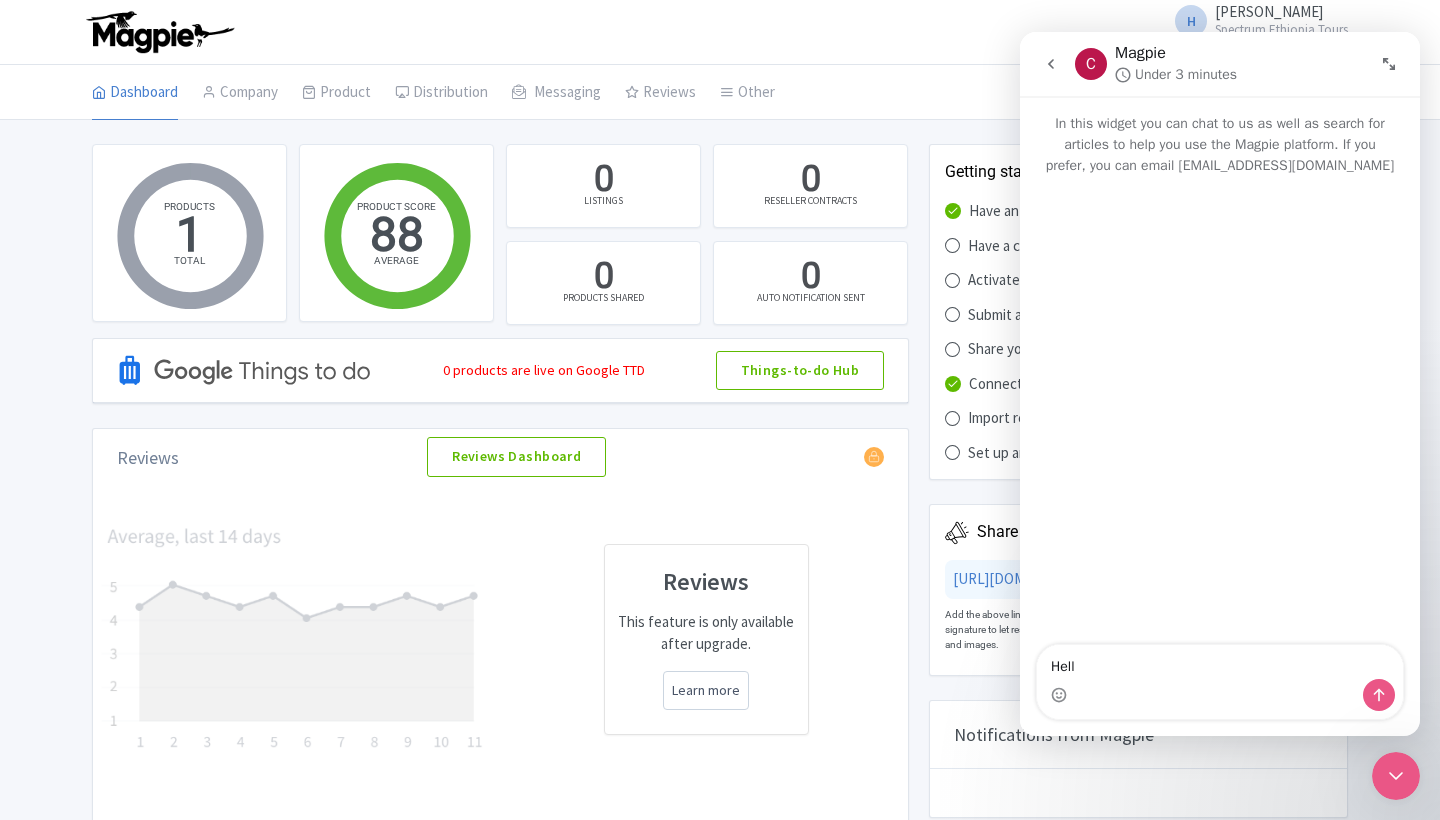 type on "Hello" 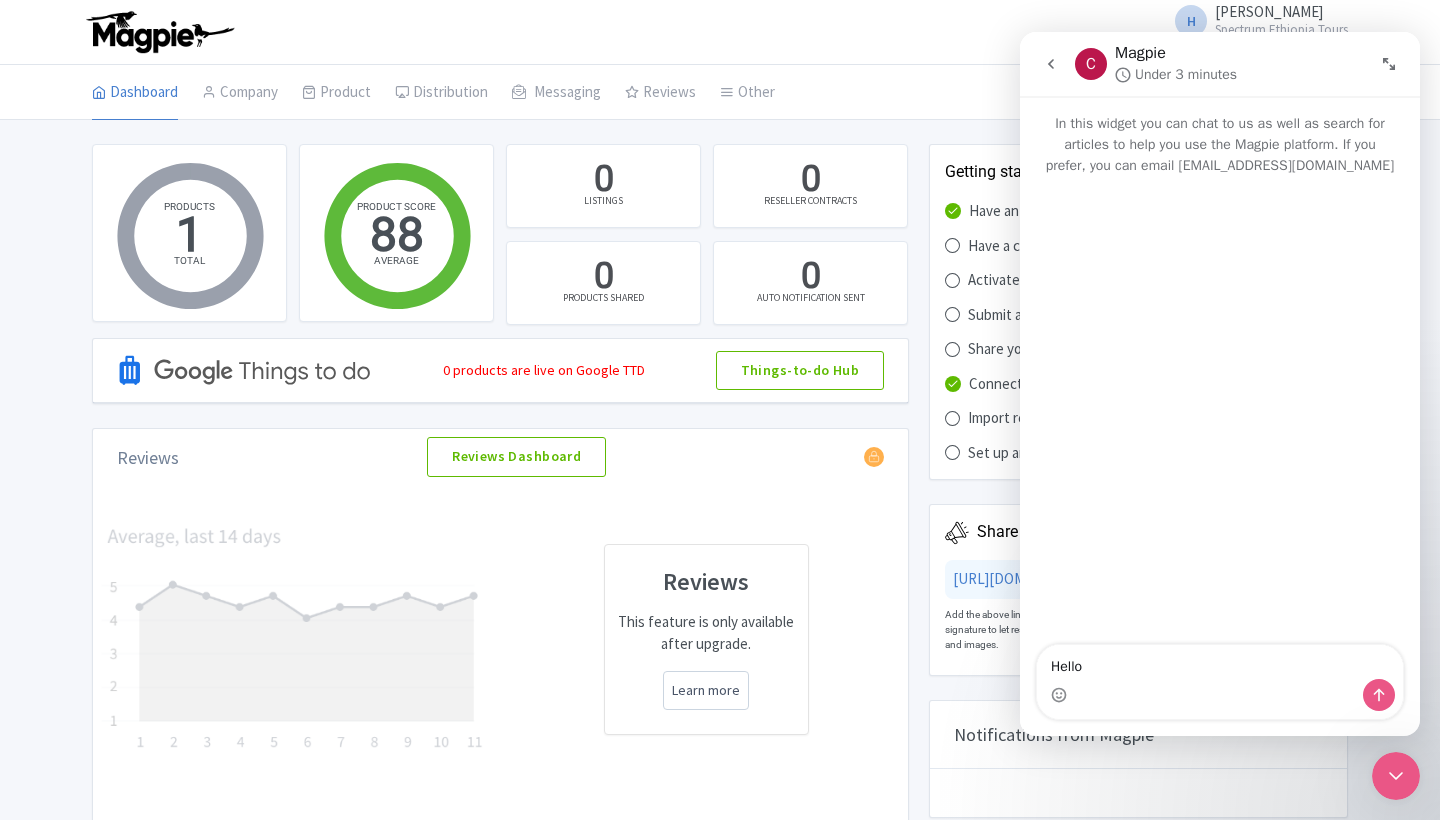 type 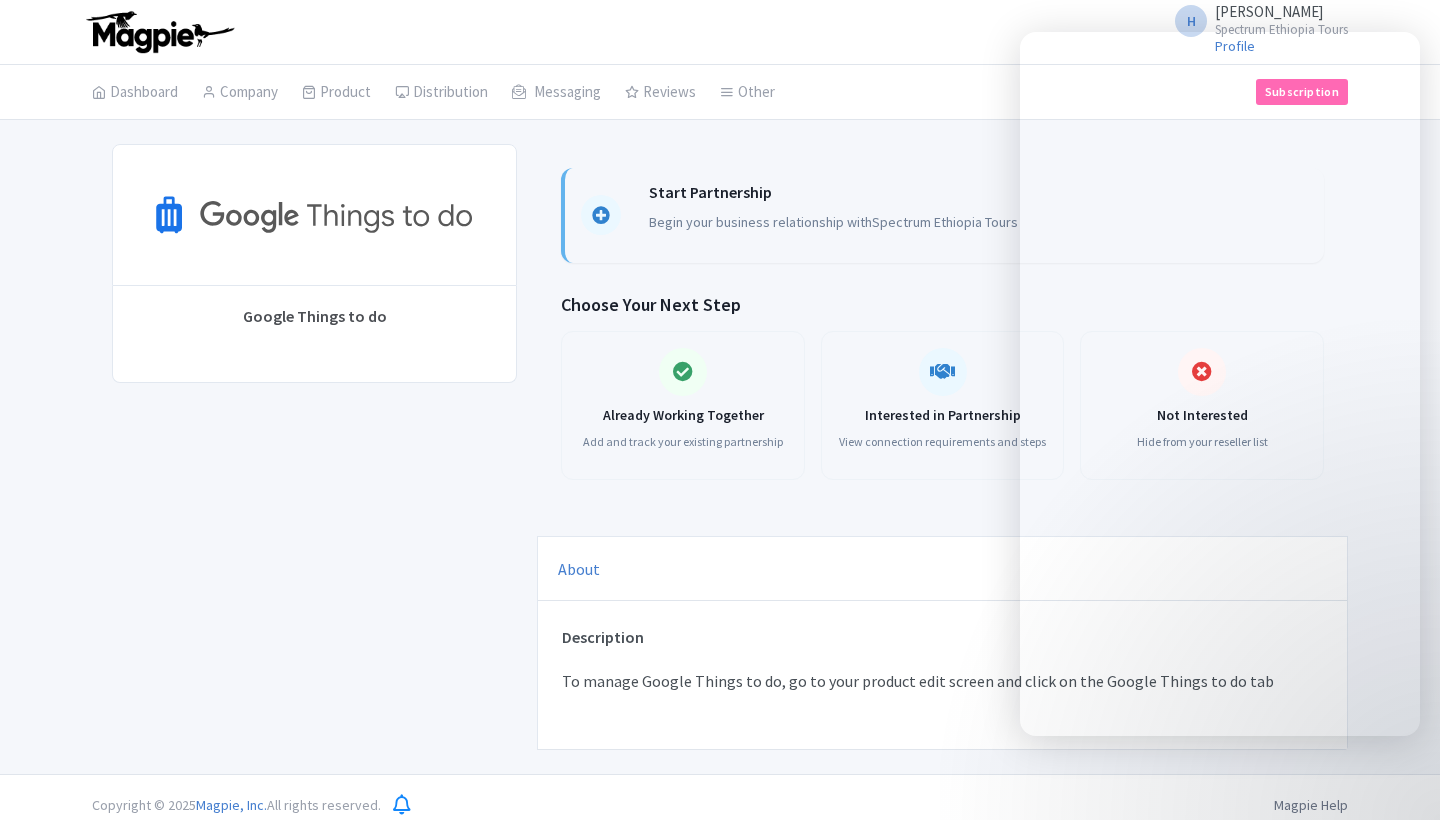 scroll, scrollTop: 0, scrollLeft: 0, axis: both 